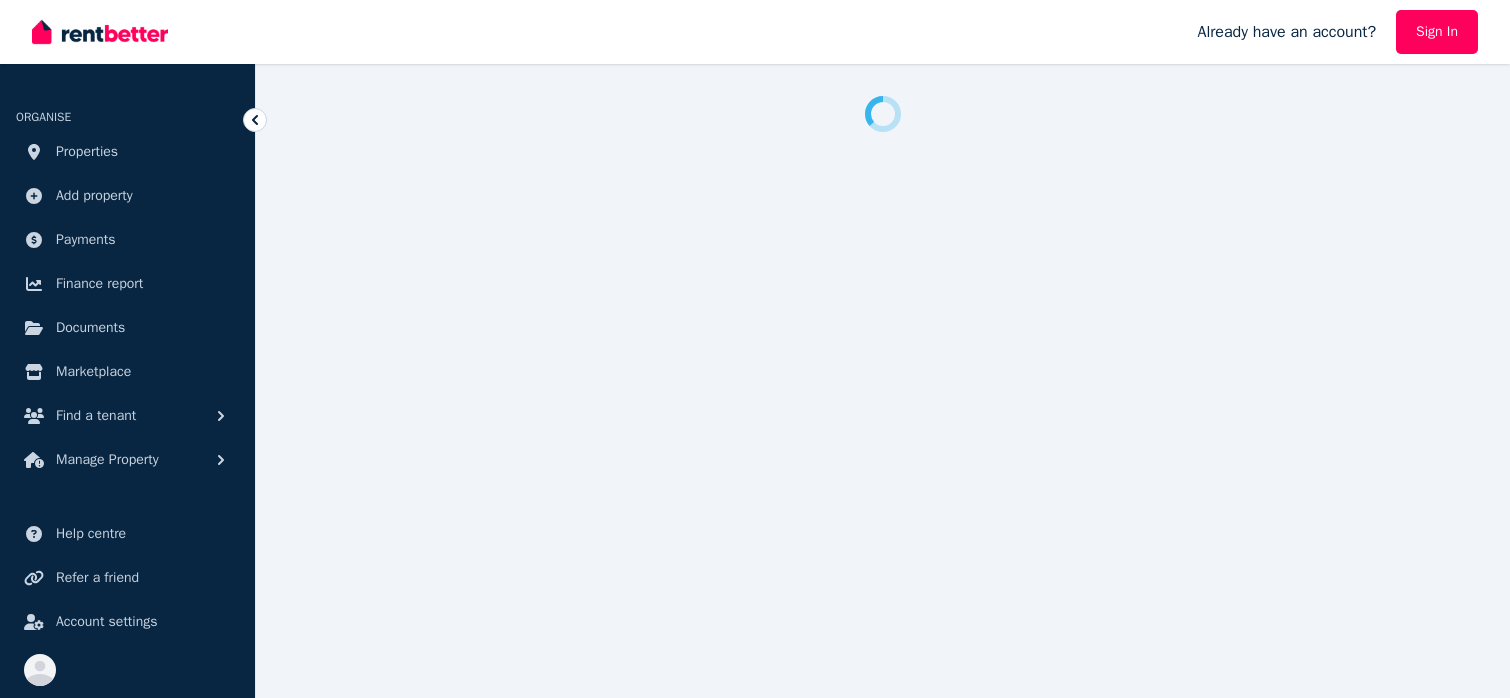 scroll, scrollTop: 0, scrollLeft: 0, axis: both 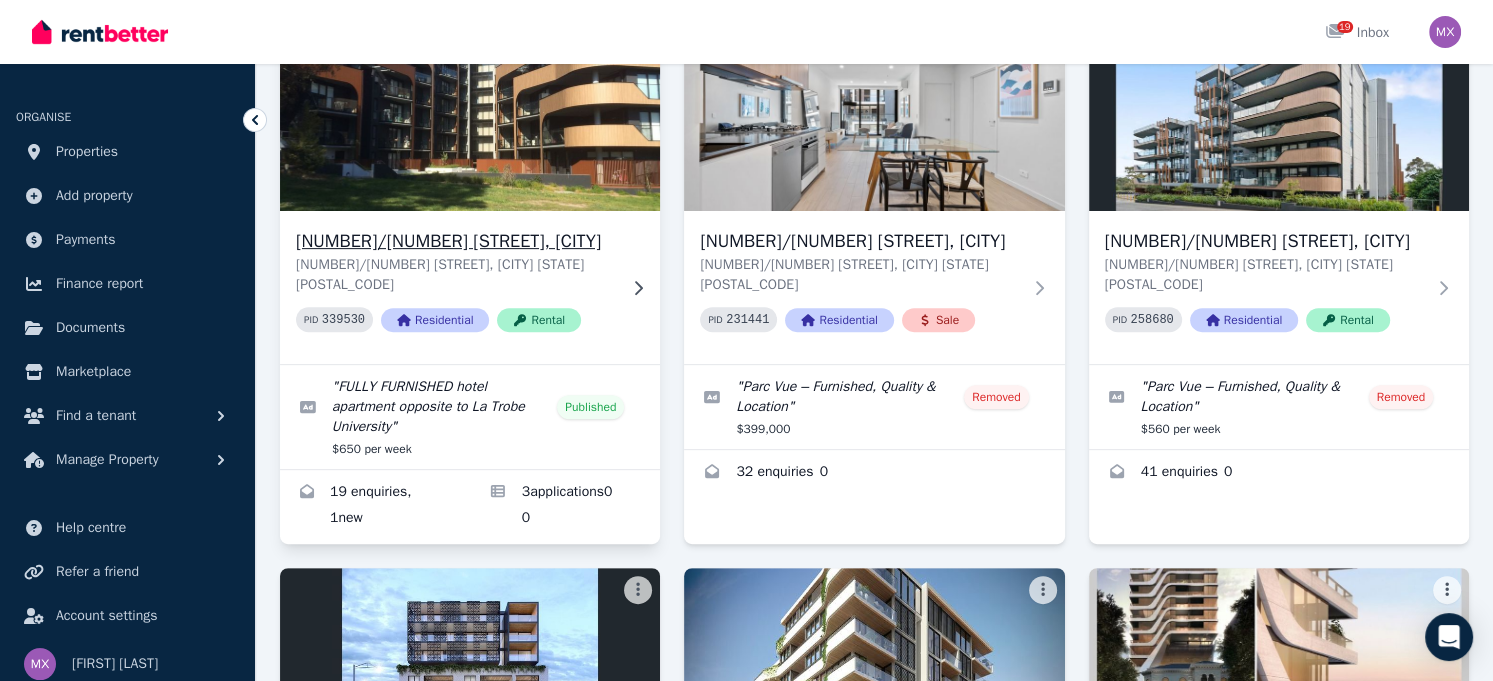 click at bounding box center [469, 115] 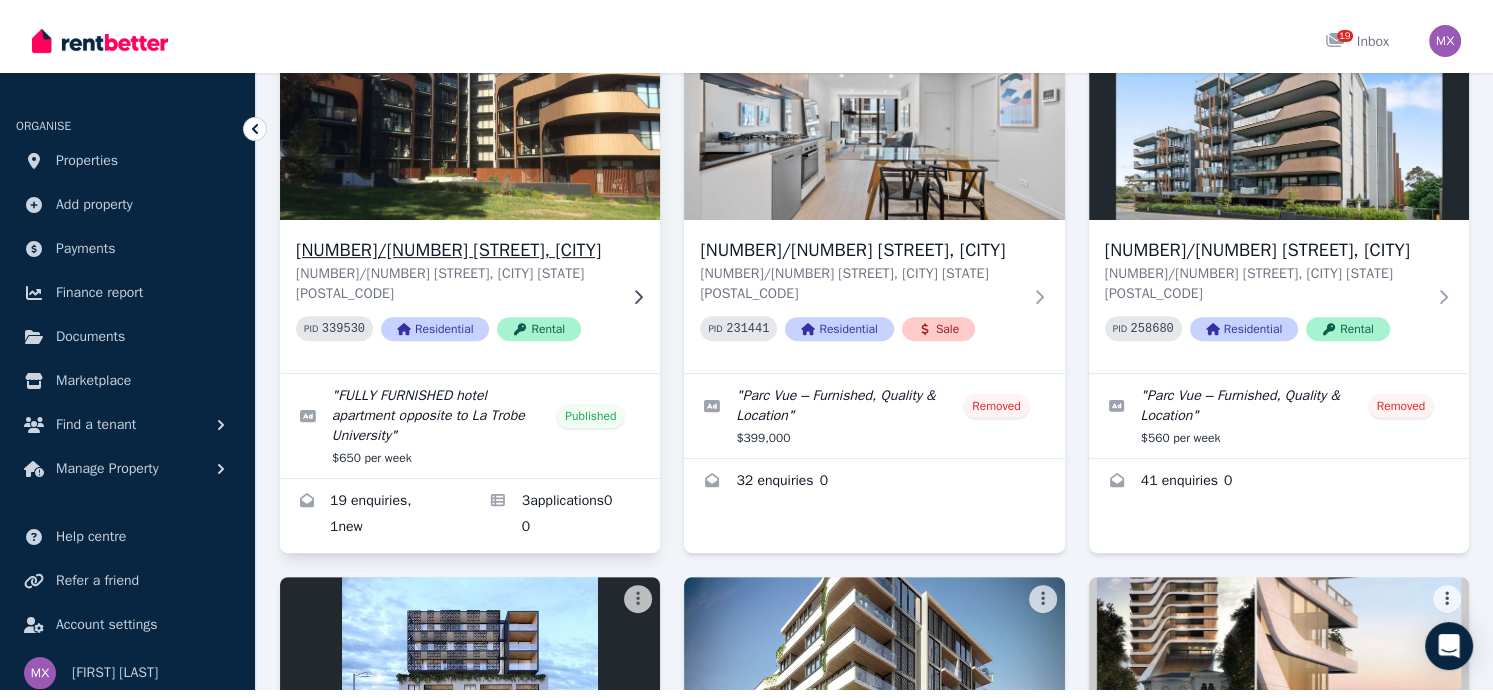 scroll, scrollTop: 0, scrollLeft: 0, axis: both 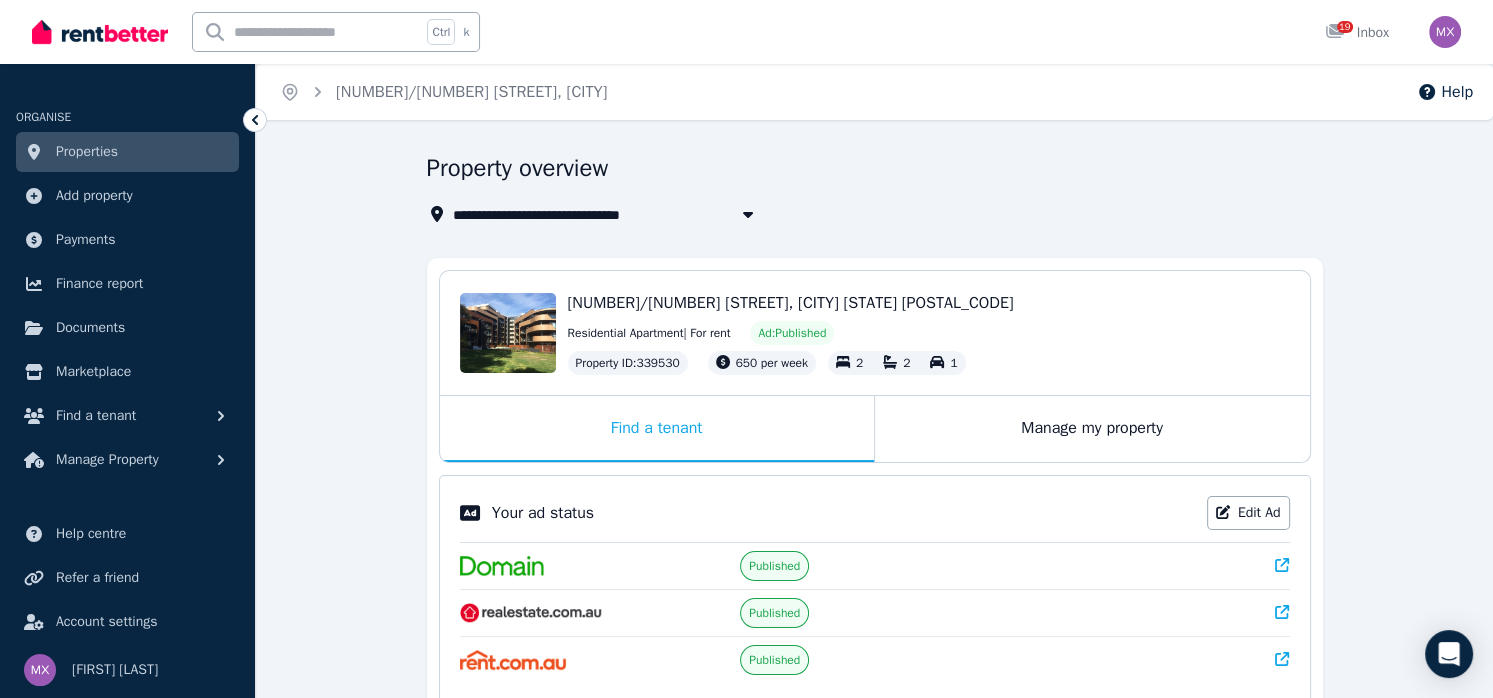 click on "650 per week" at bounding box center (772, 363) 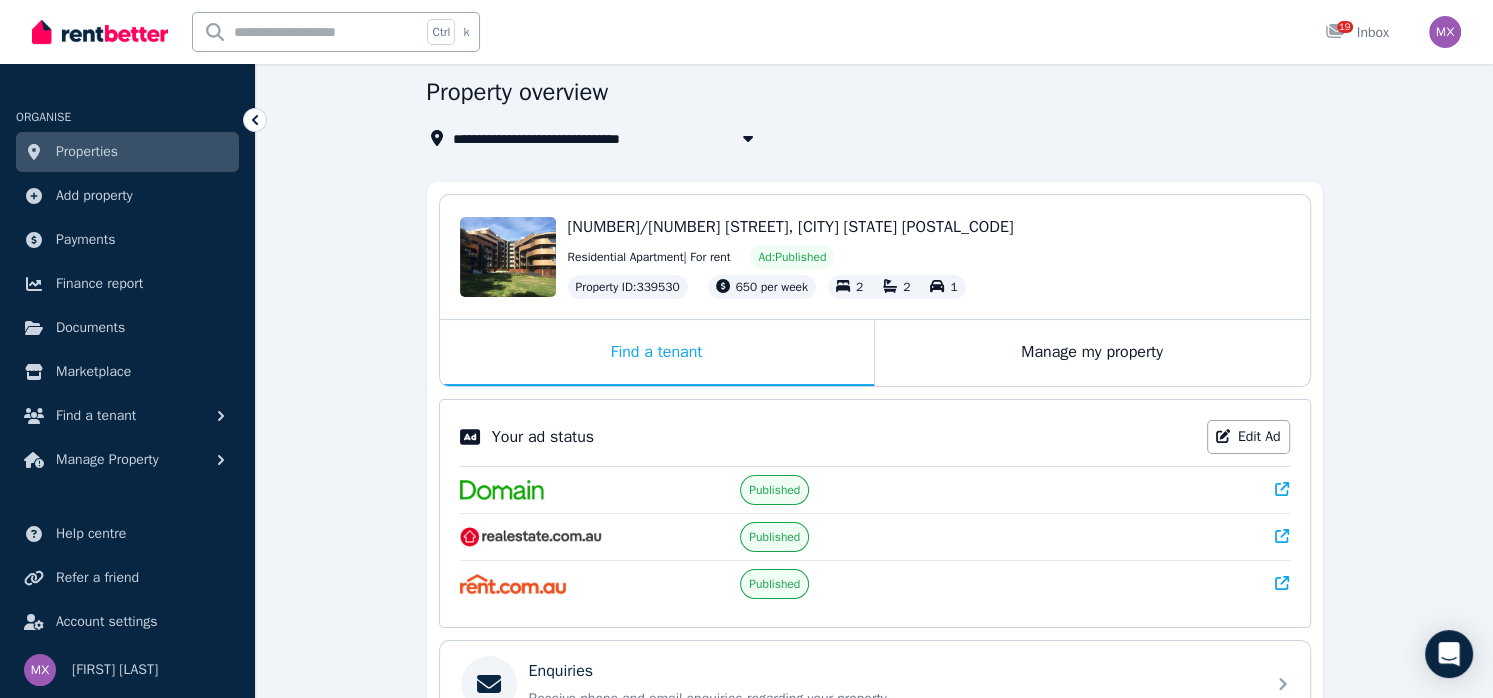 scroll, scrollTop: 0, scrollLeft: 0, axis: both 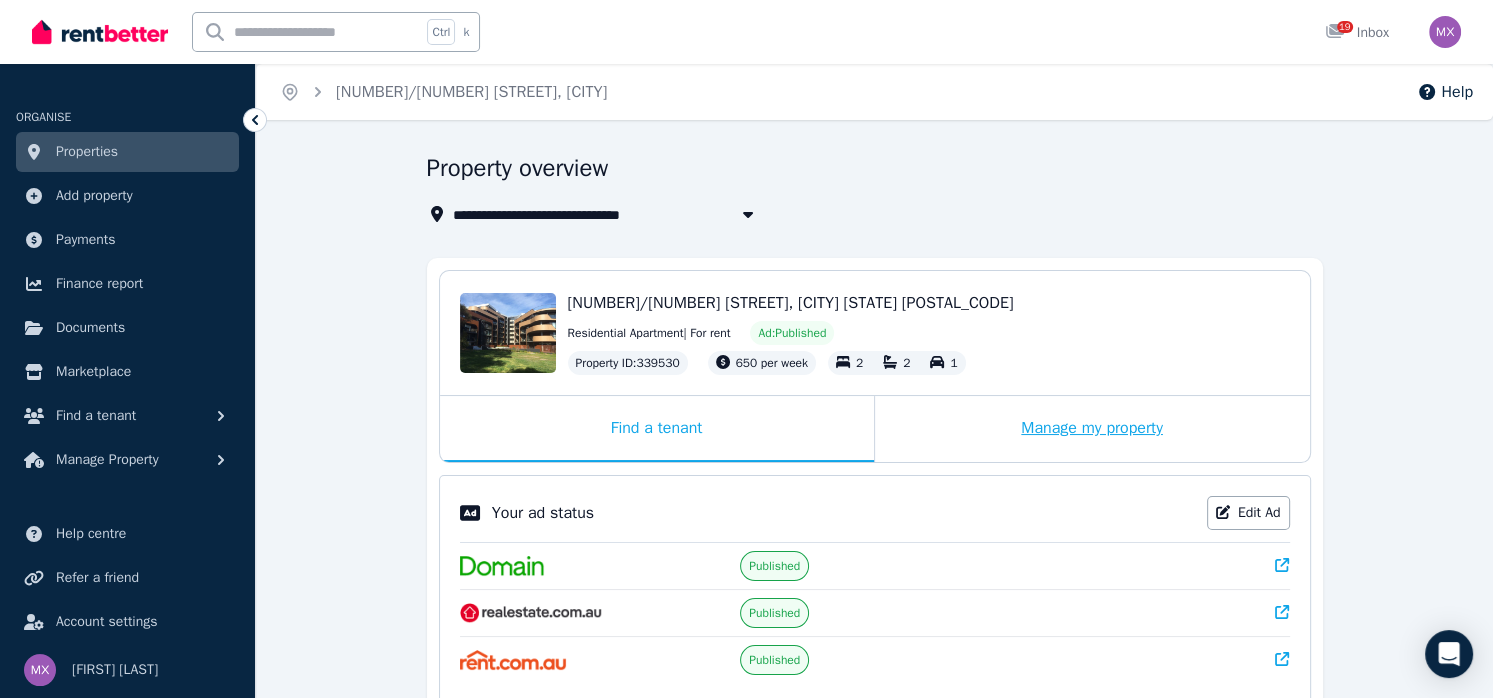 click on "Manage my property" at bounding box center (1092, 429) 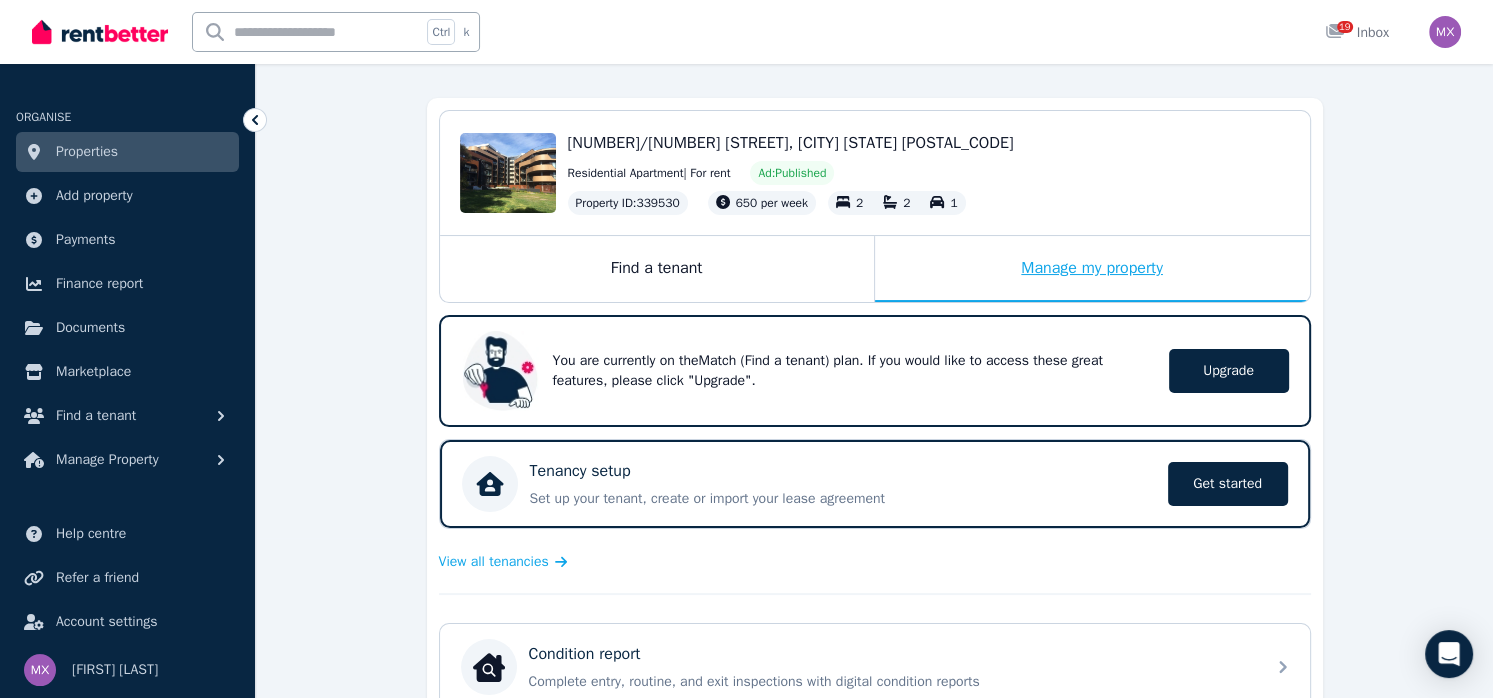 scroll, scrollTop: 300, scrollLeft: 0, axis: vertical 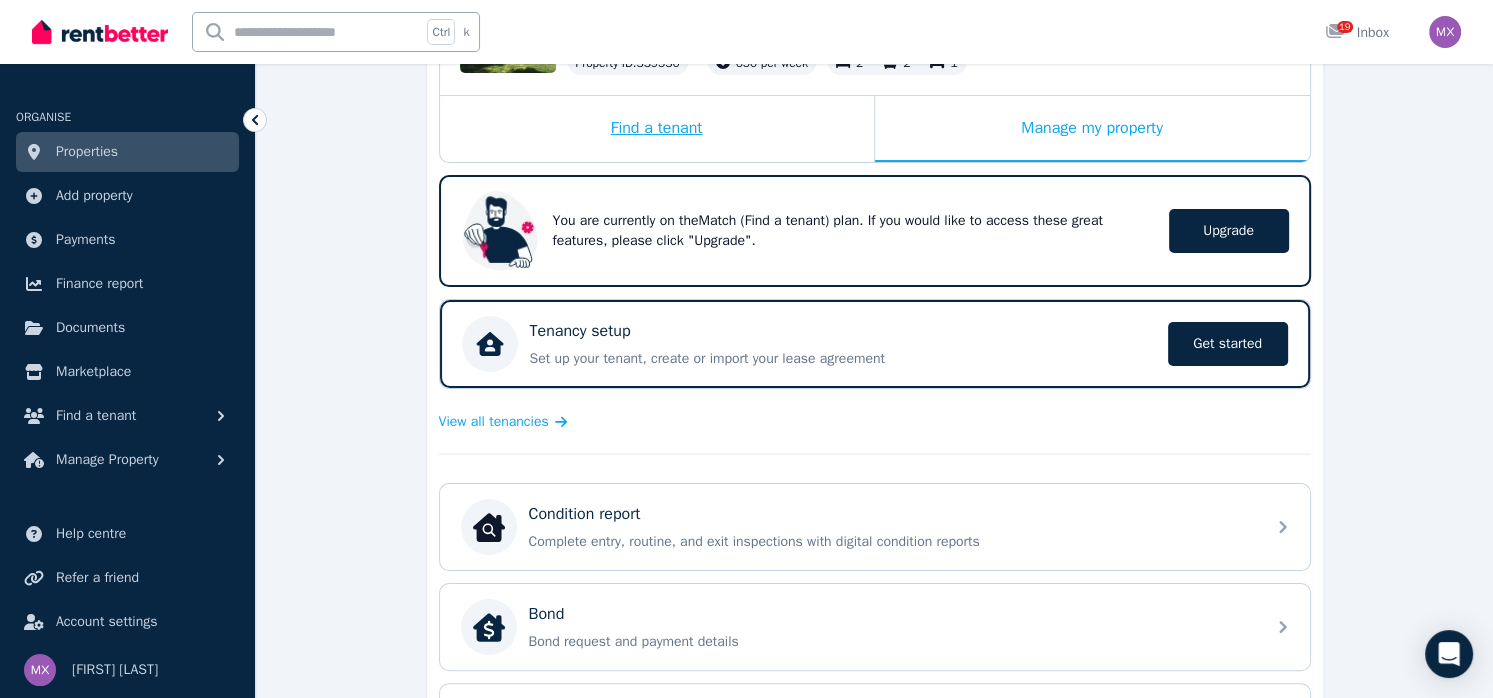 click on "Find a tenant" at bounding box center [657, 129] 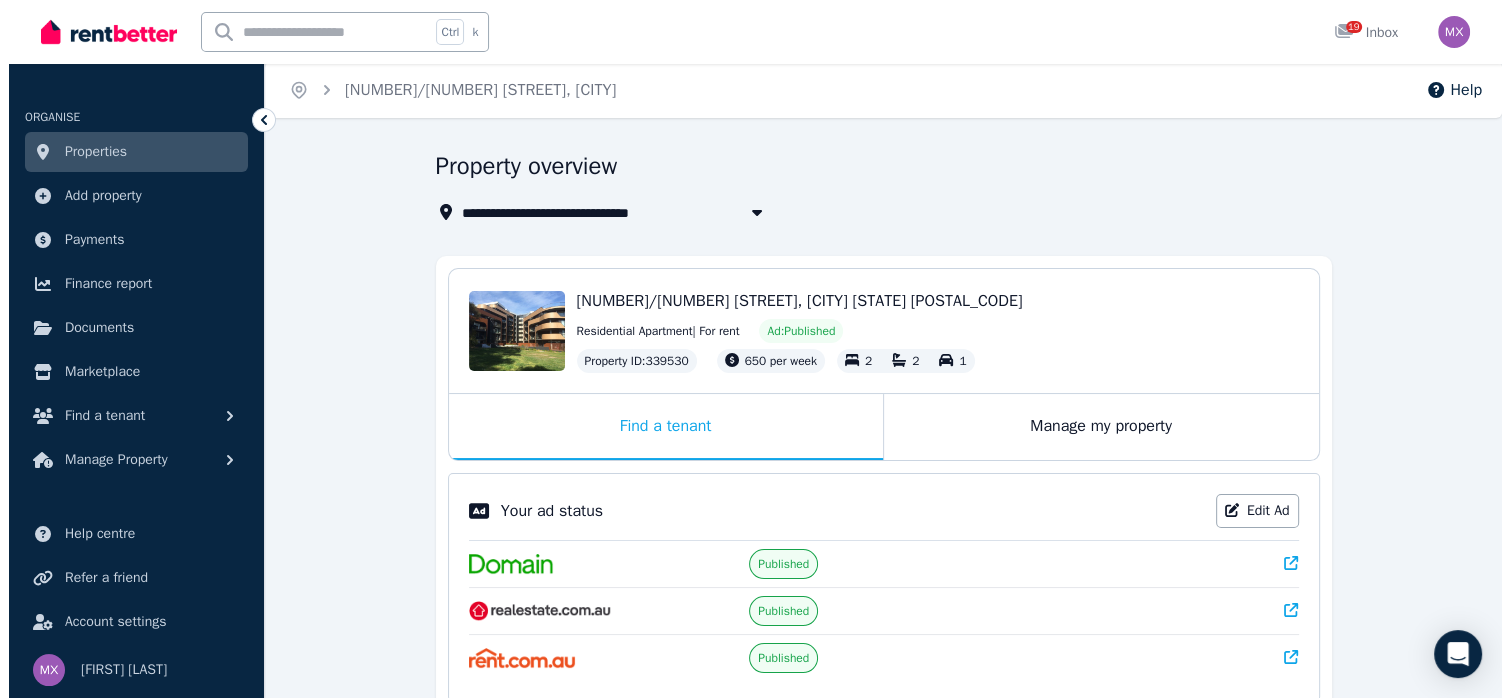 scroll, scrollTop: 0, scrollLeft: 0, axis: both 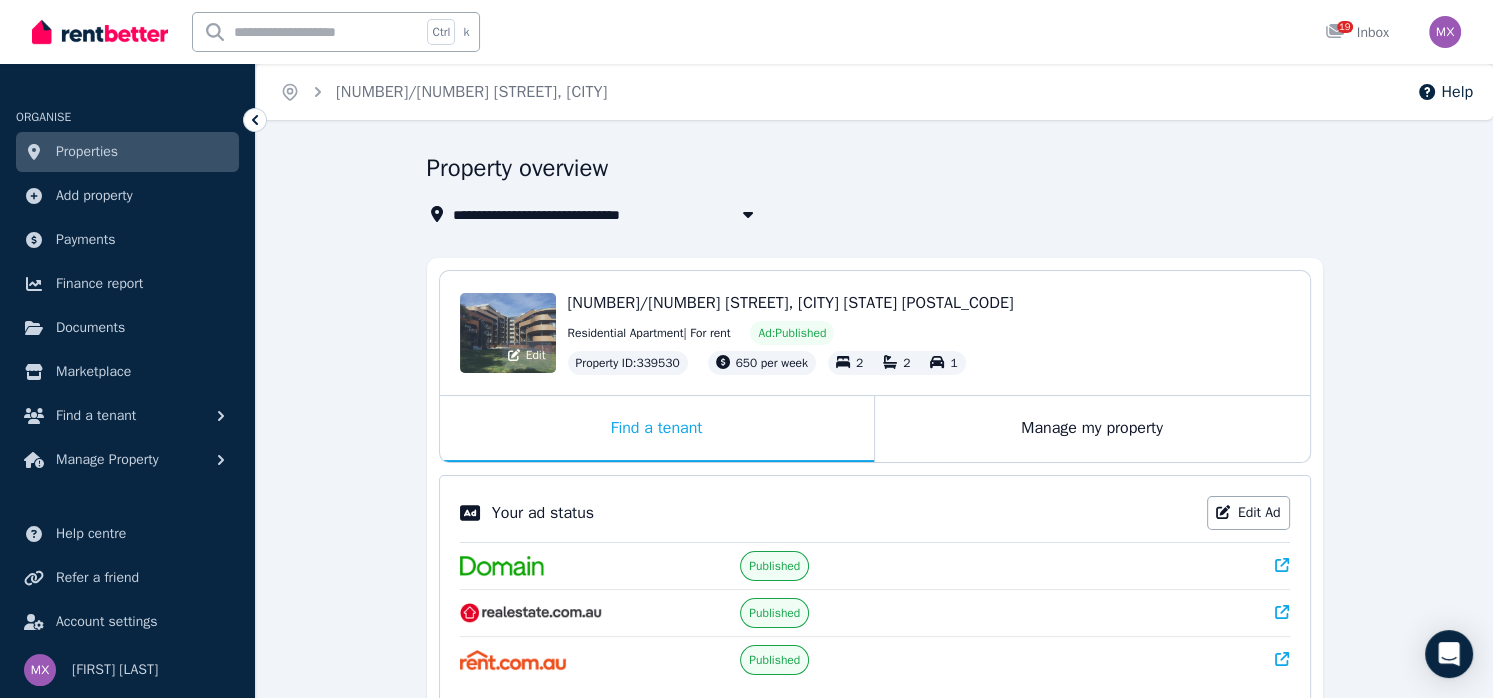 click on "Edit" at bounding box center (508, 333) 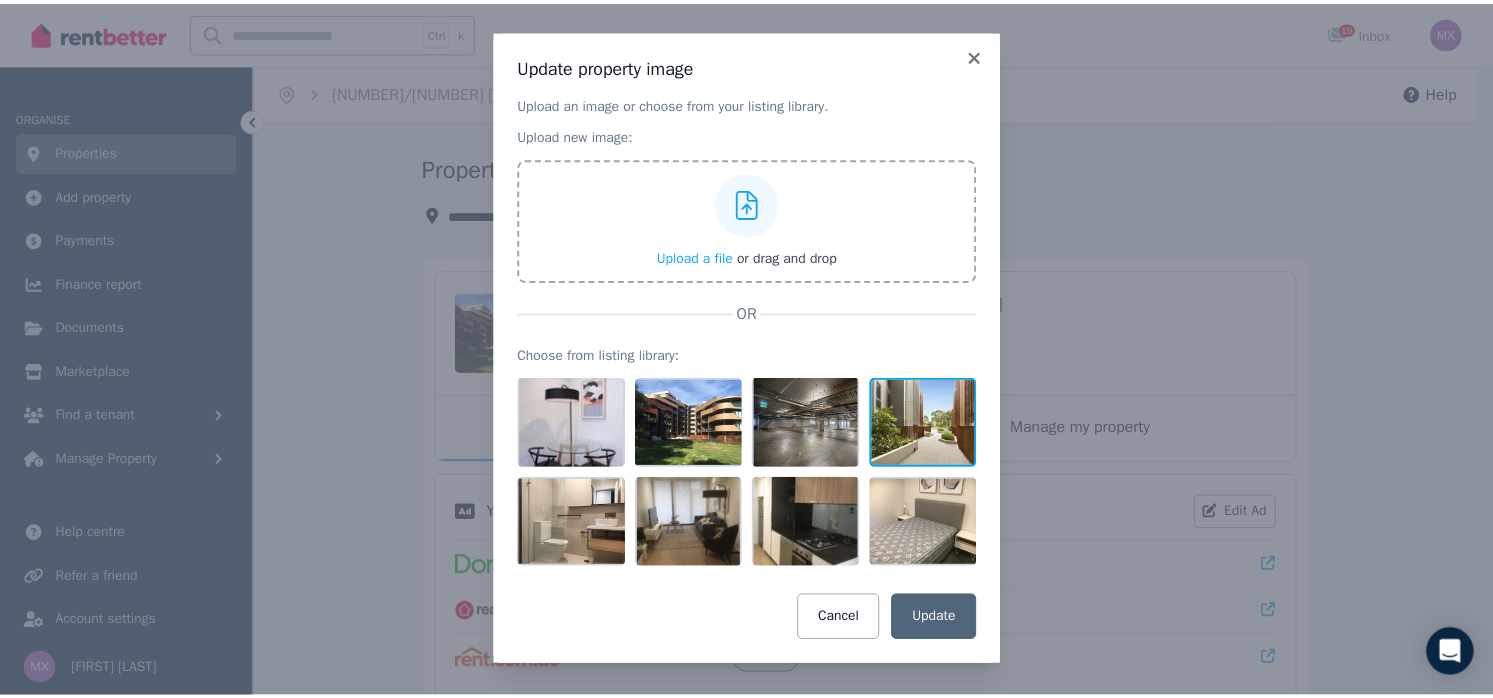 scroll, scrollTop: 0, scrollLeft: 0, axis: both 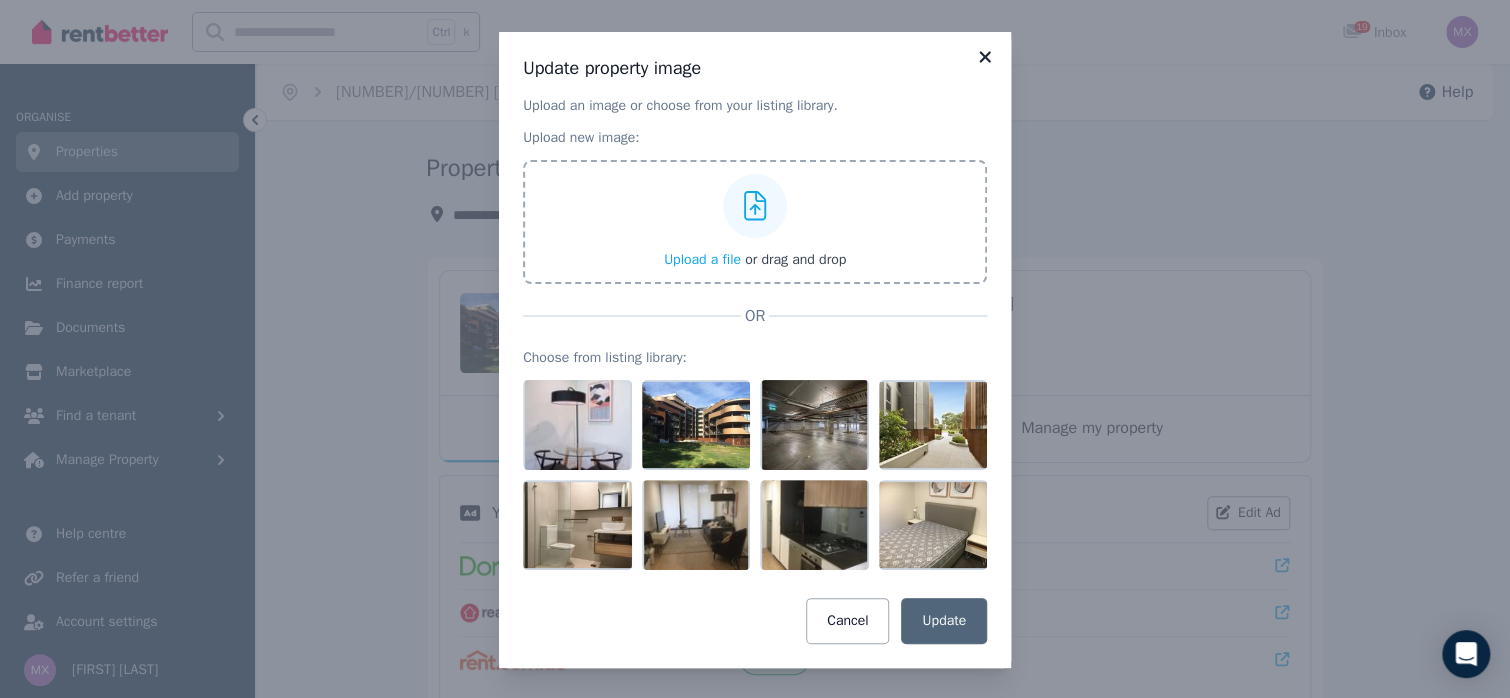 click 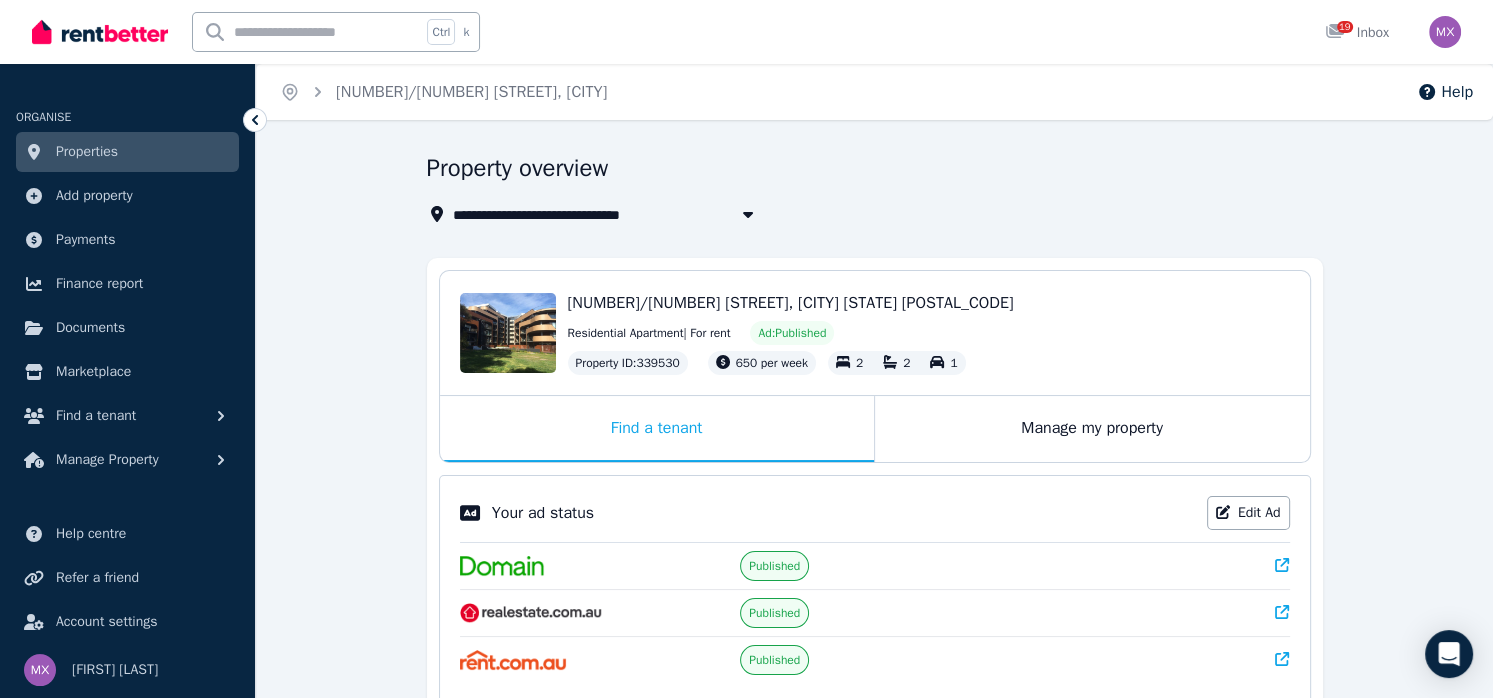 click 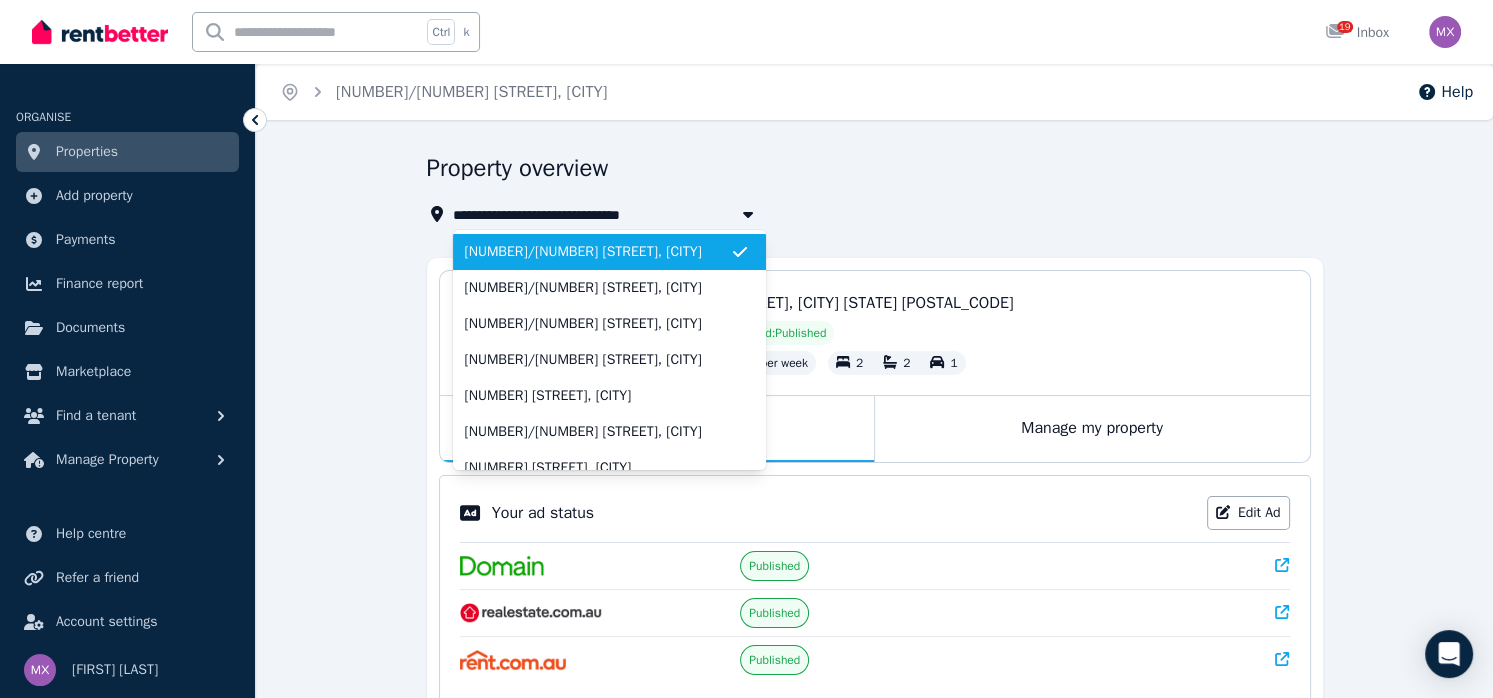 click 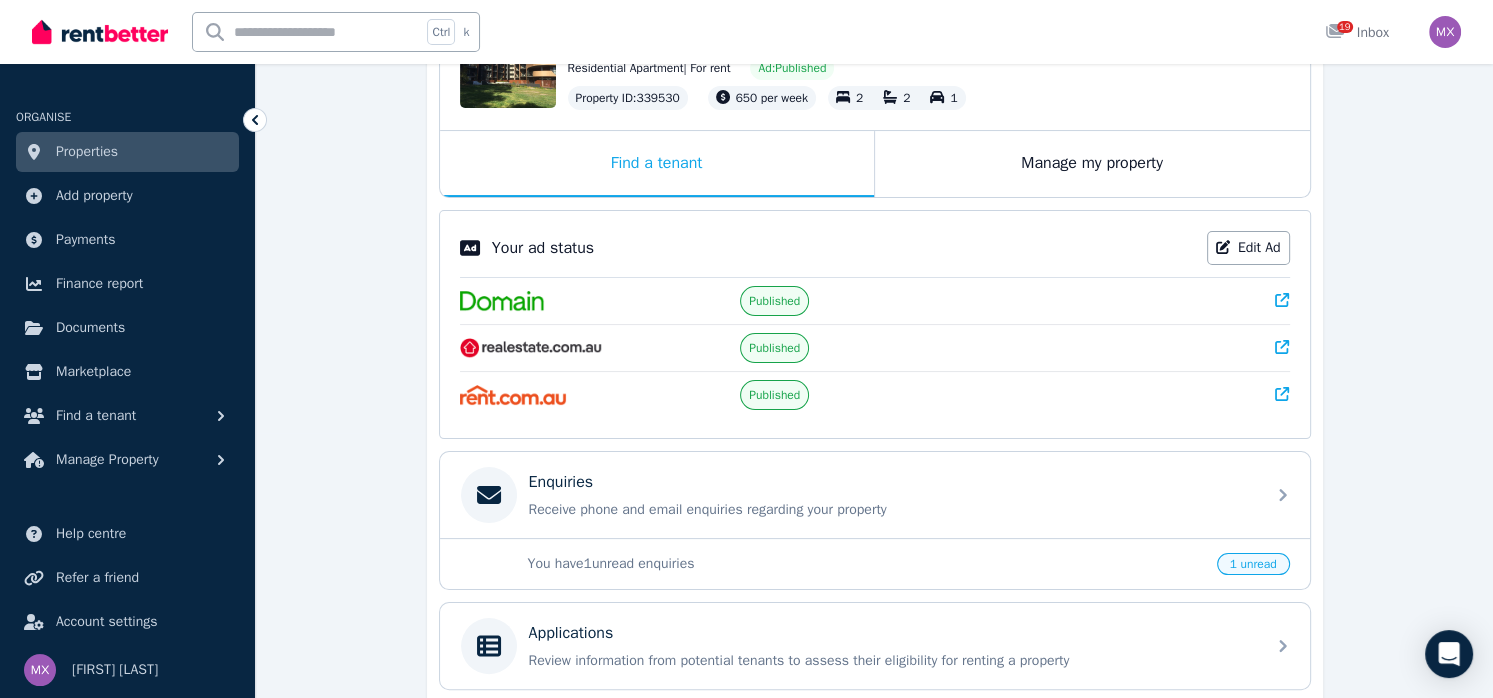 scroll, scrollTop: 300, scrollLeft: 0, axis: vertical 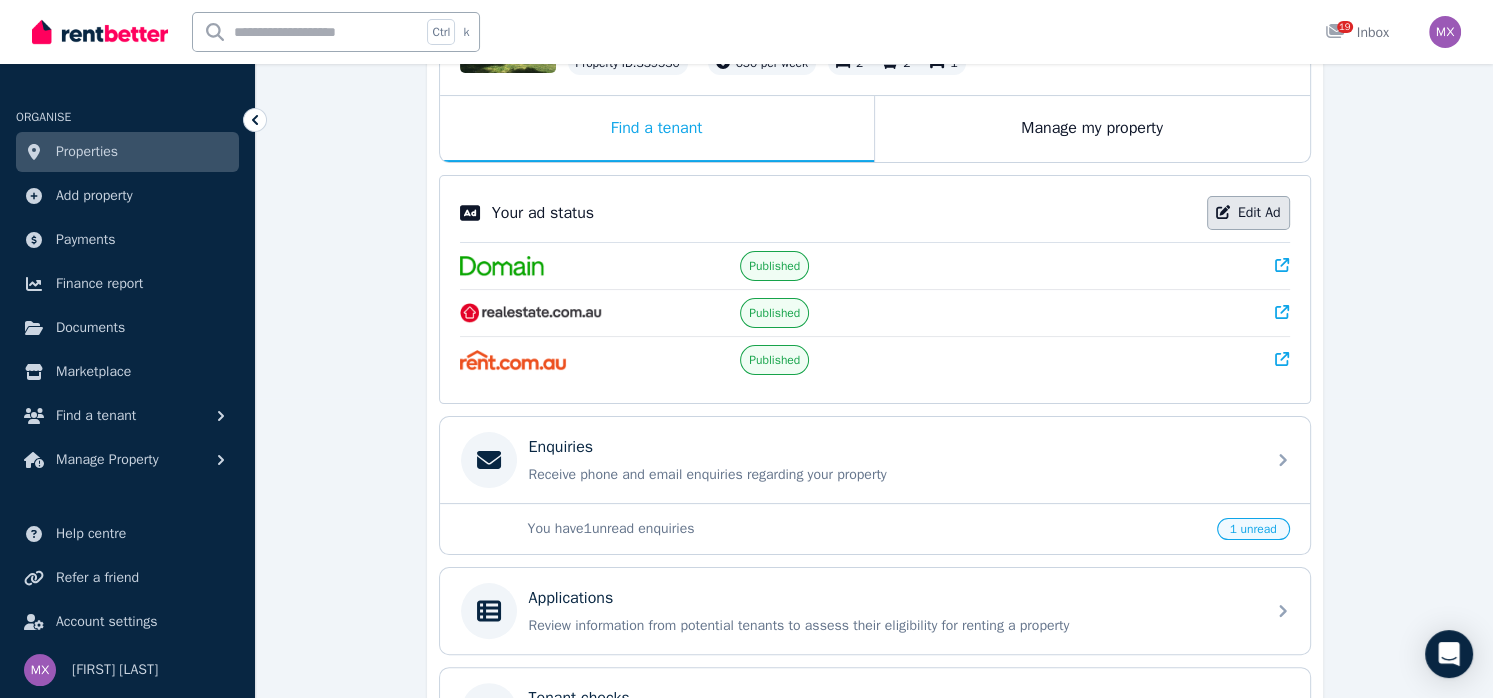 click on "Edit Ad" at bounding box center (1248, 213) 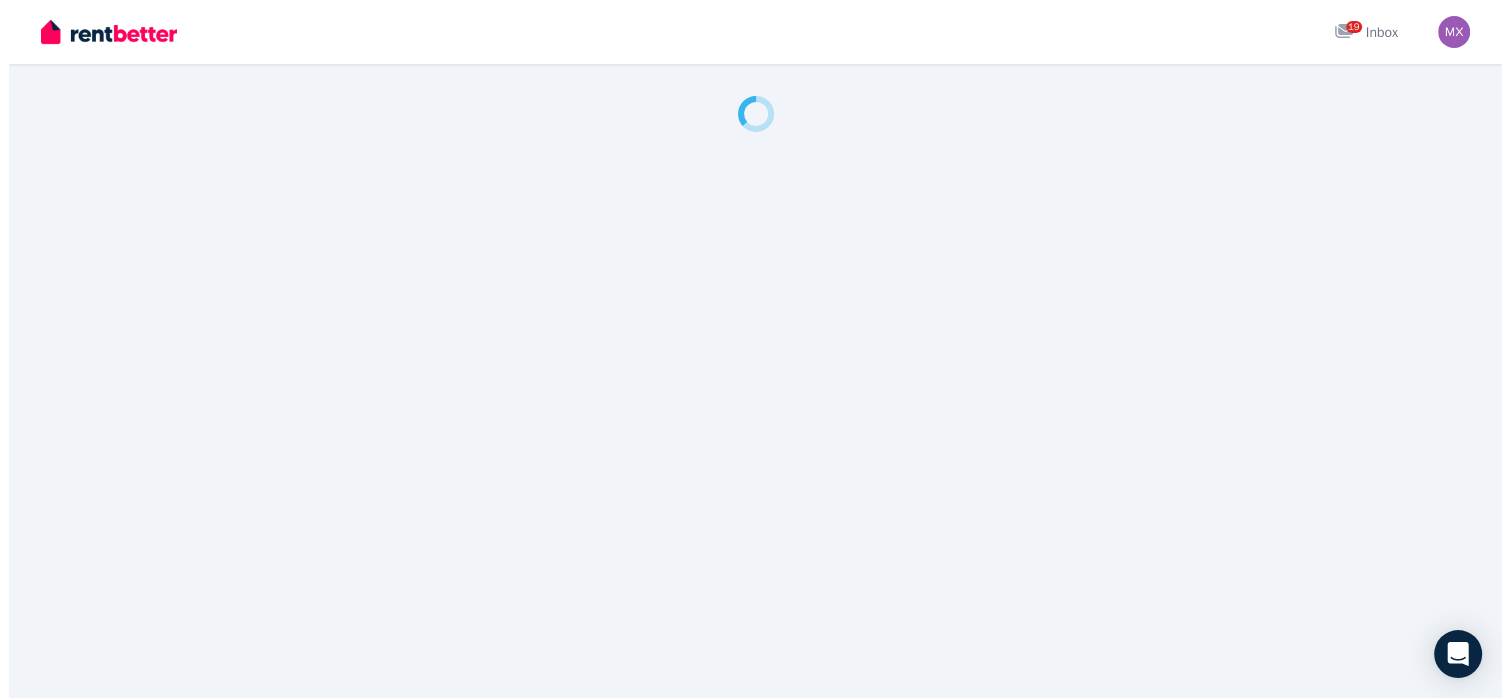 scroll, scrollTop: 0, scrollLeft: 0, axis: both 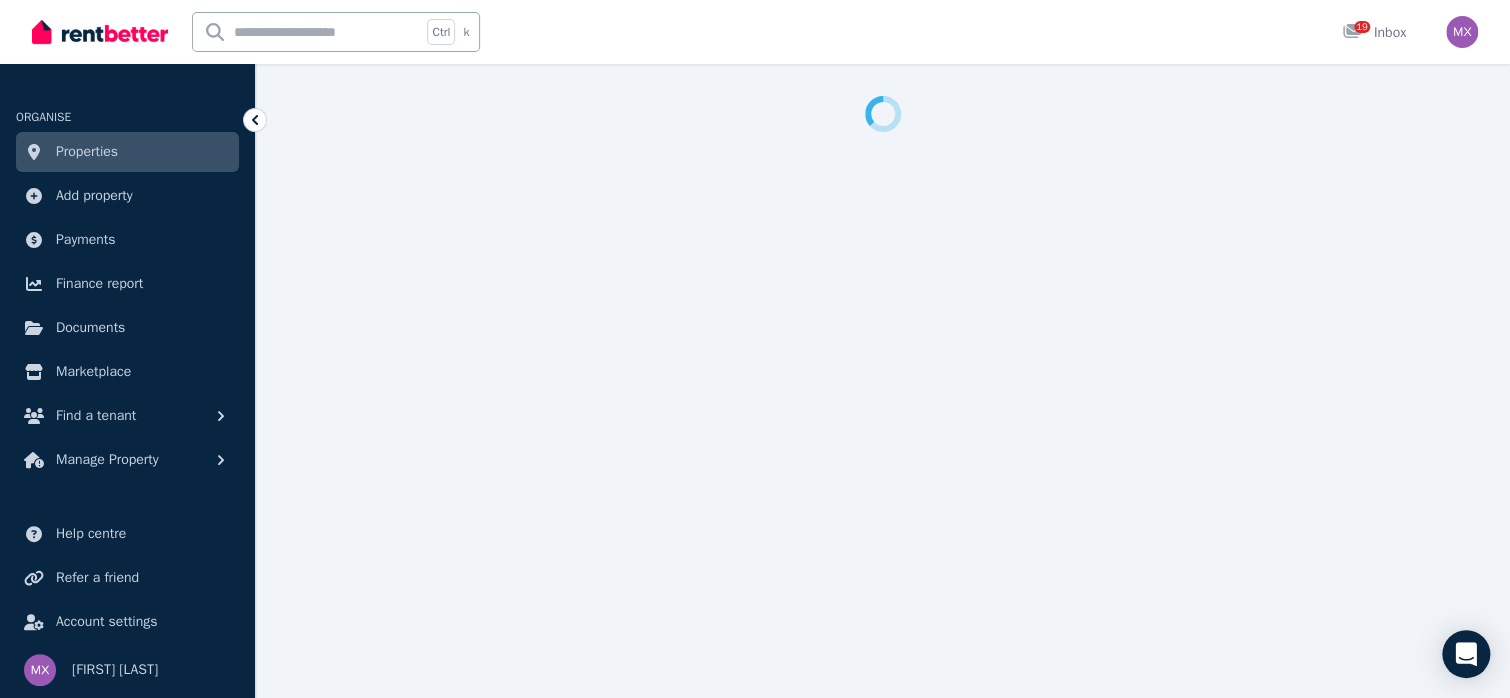 select on "**********" 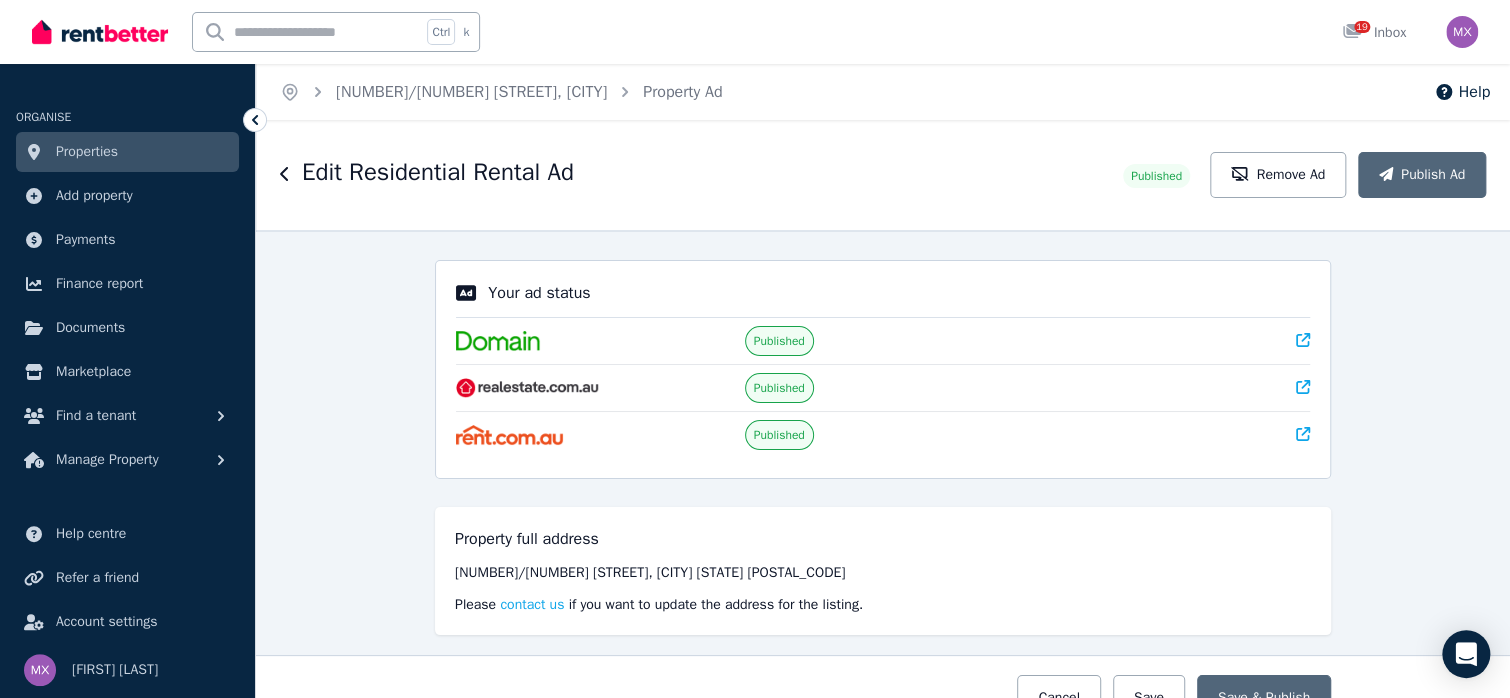 type on "**********" 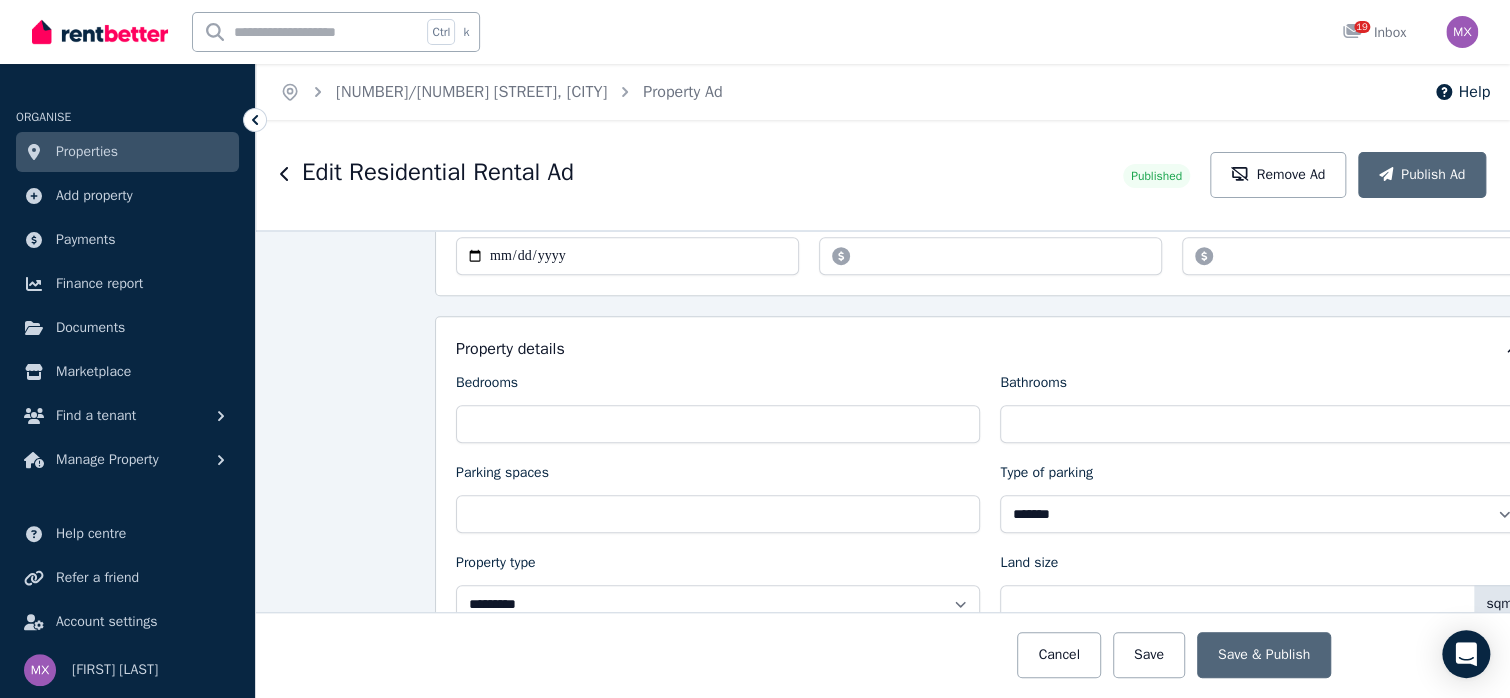 scroll, scrollTop: 800, scrollLeft: 0, axis: vertical 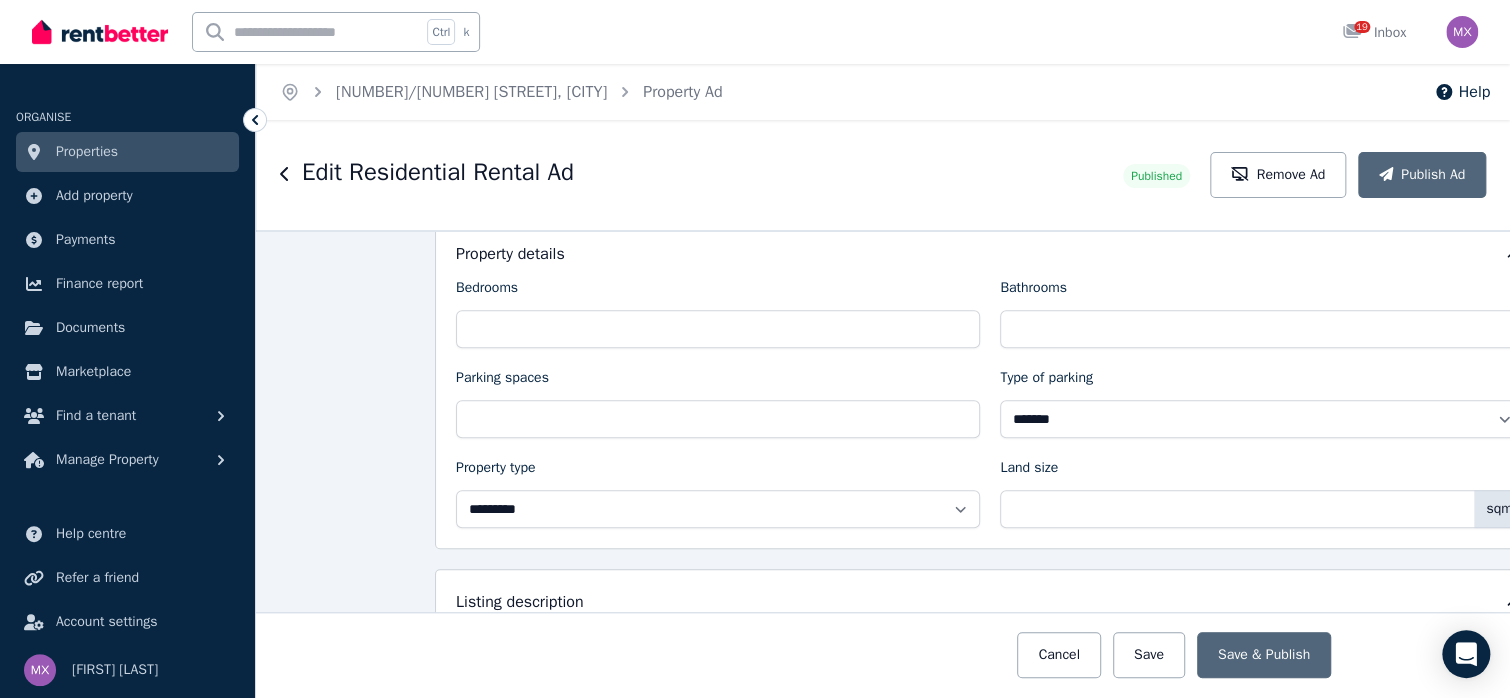 click on "******" at bounding box center [990, 161] 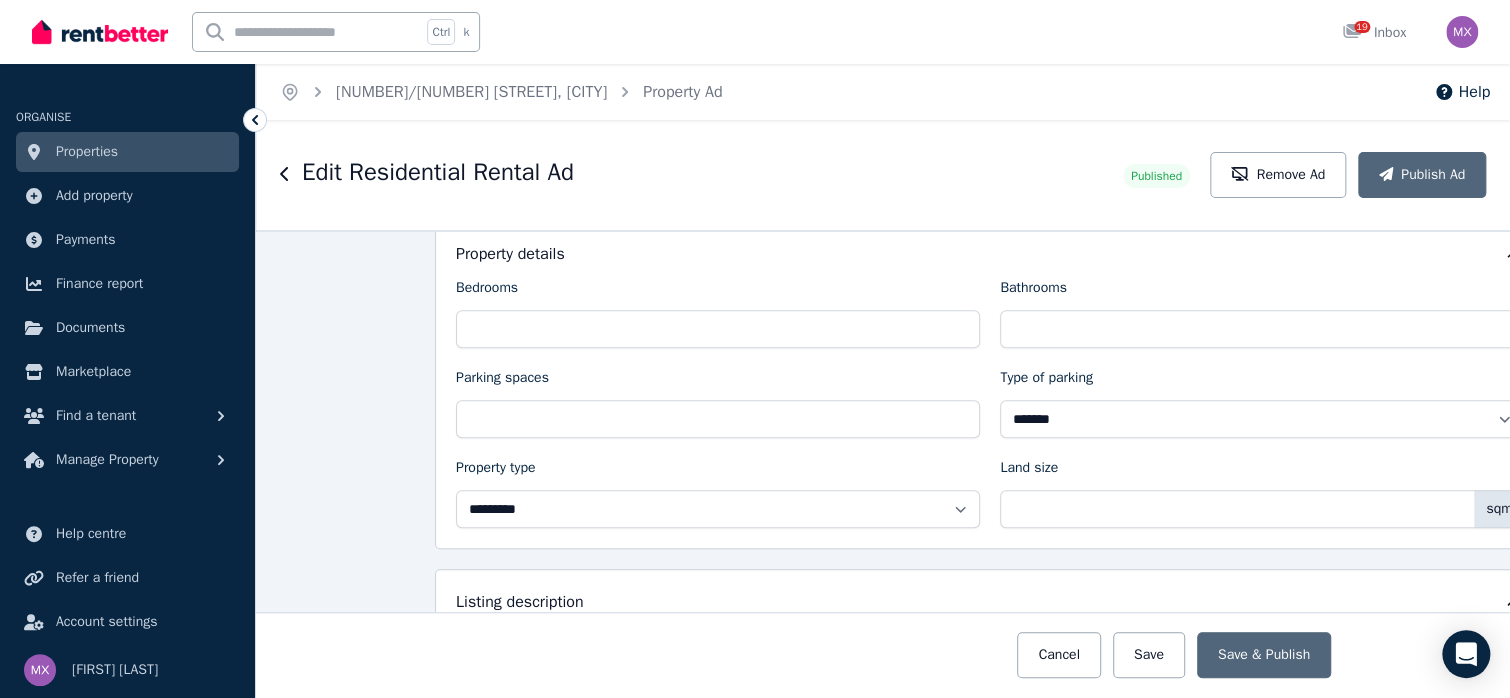 type on "*****" 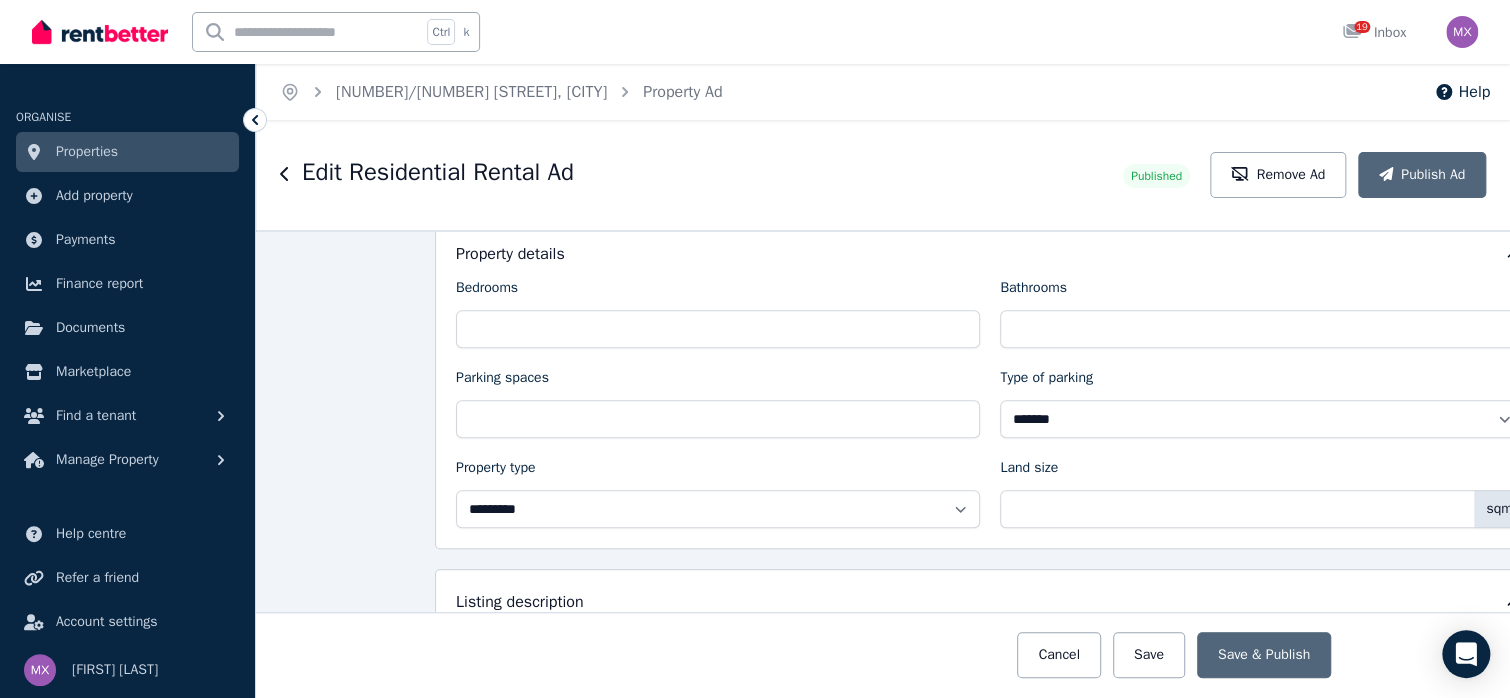 type on "**********" 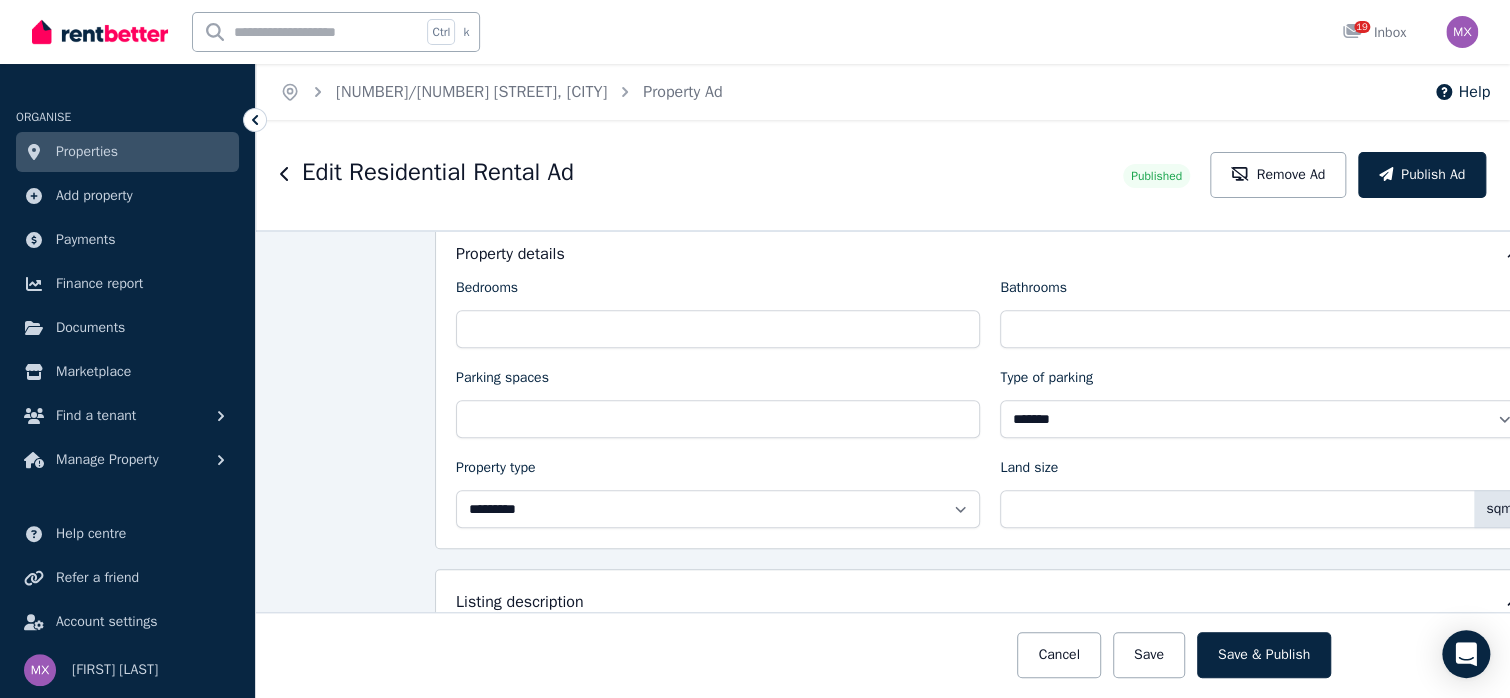type on "**********" 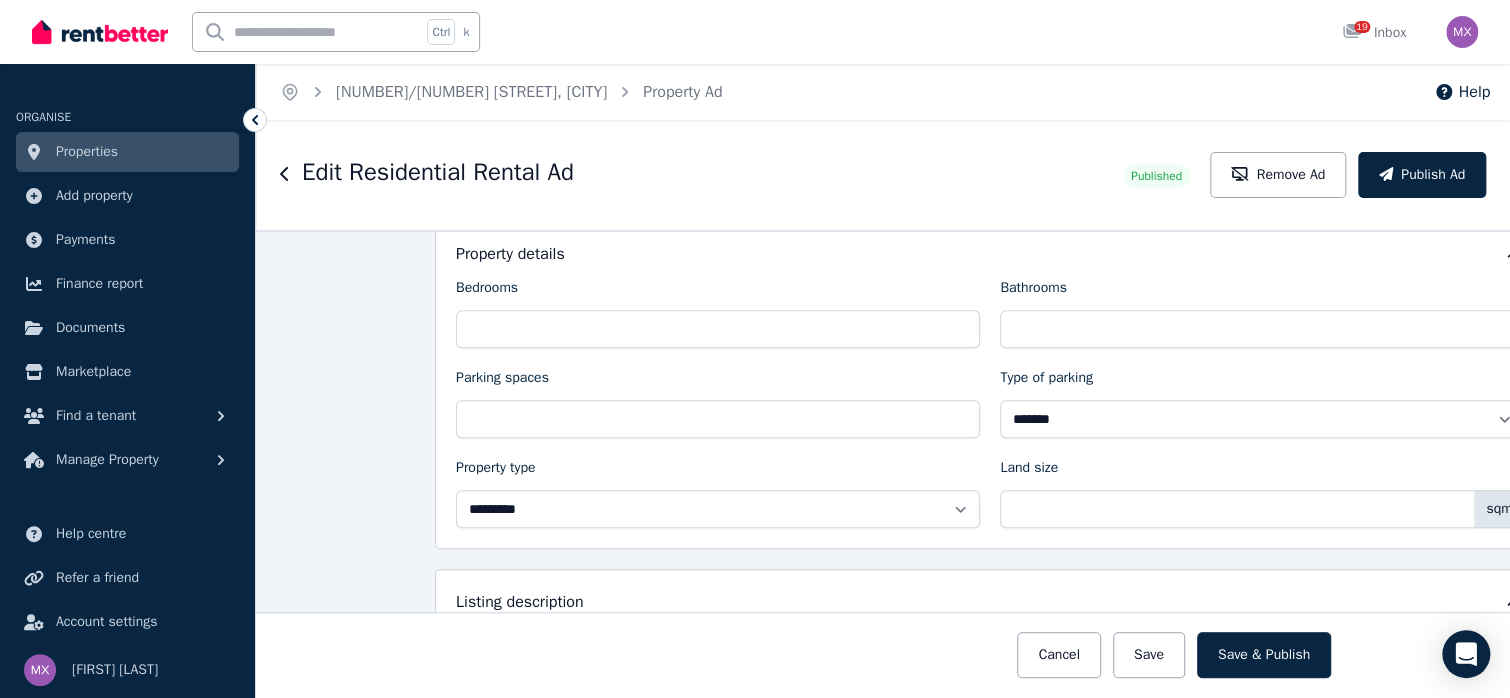 type on "**********" 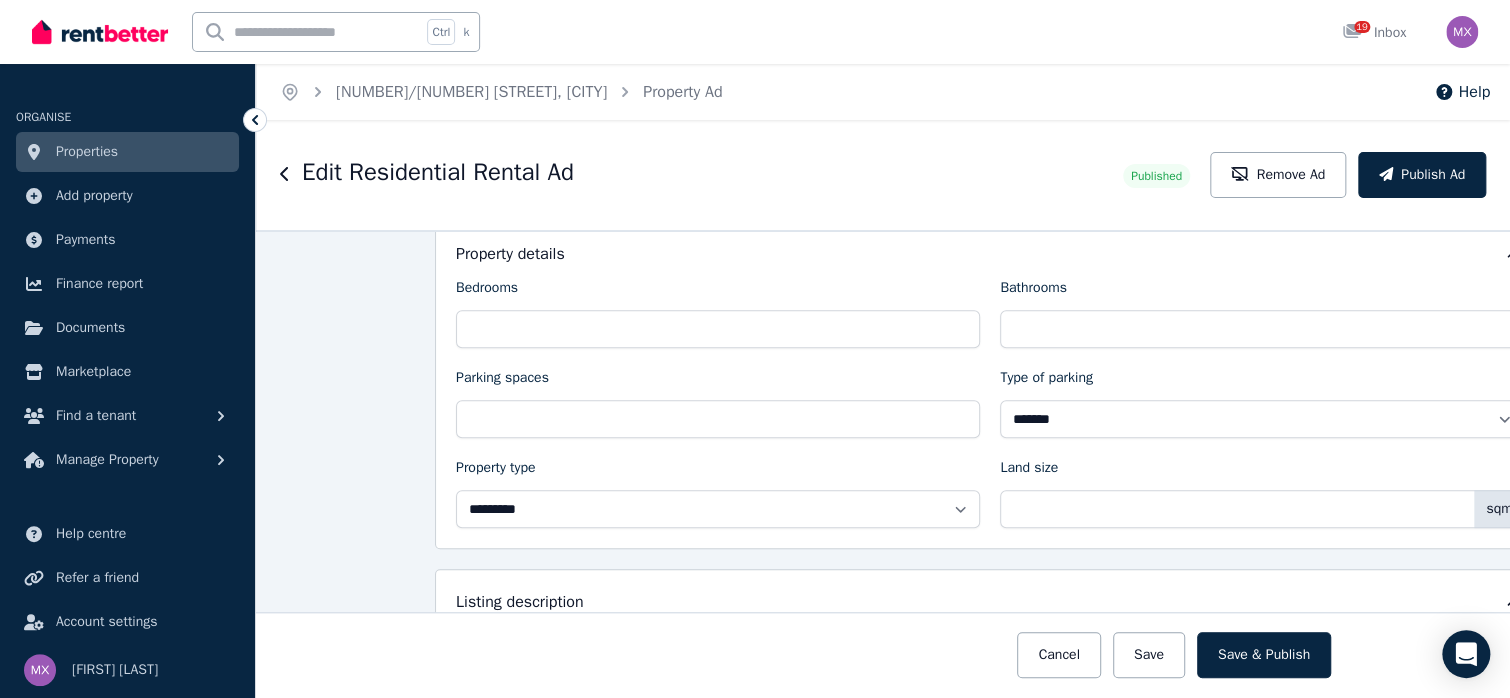type on "*****" 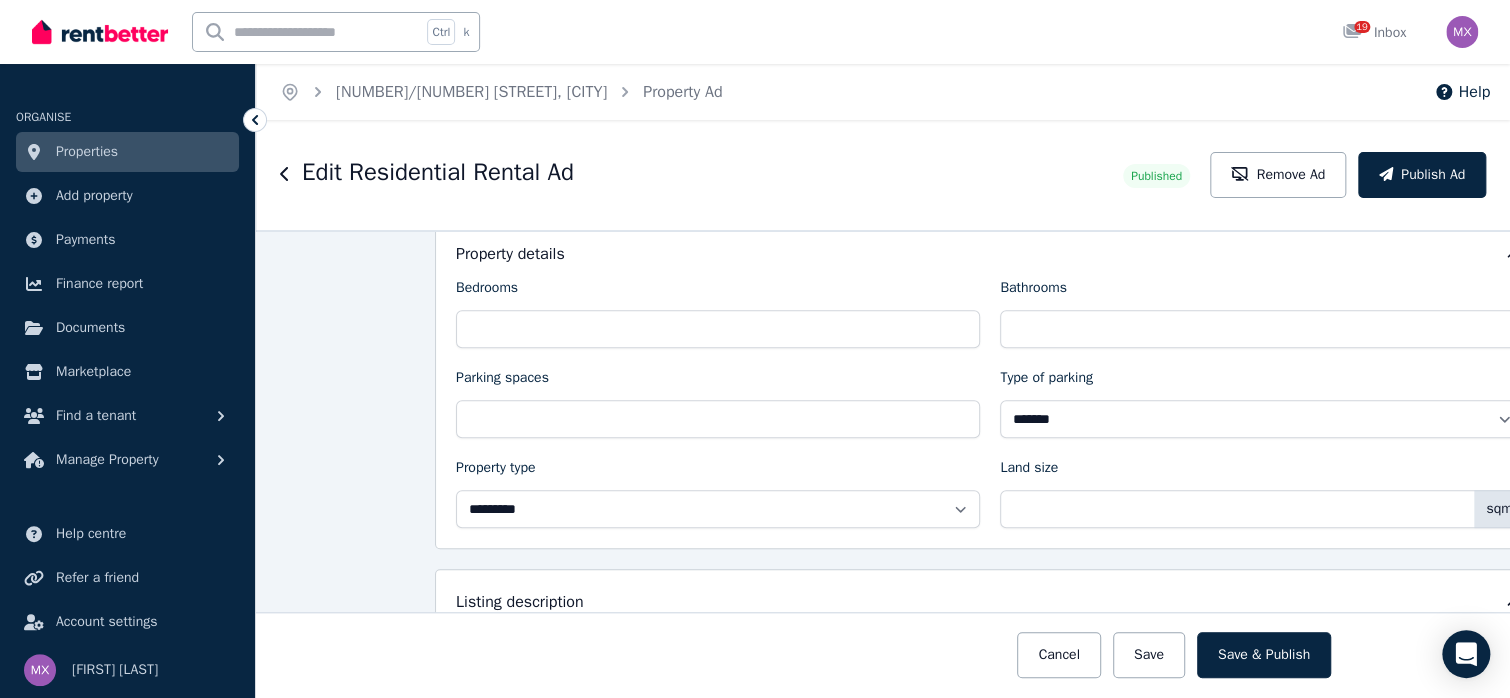type on "**********" 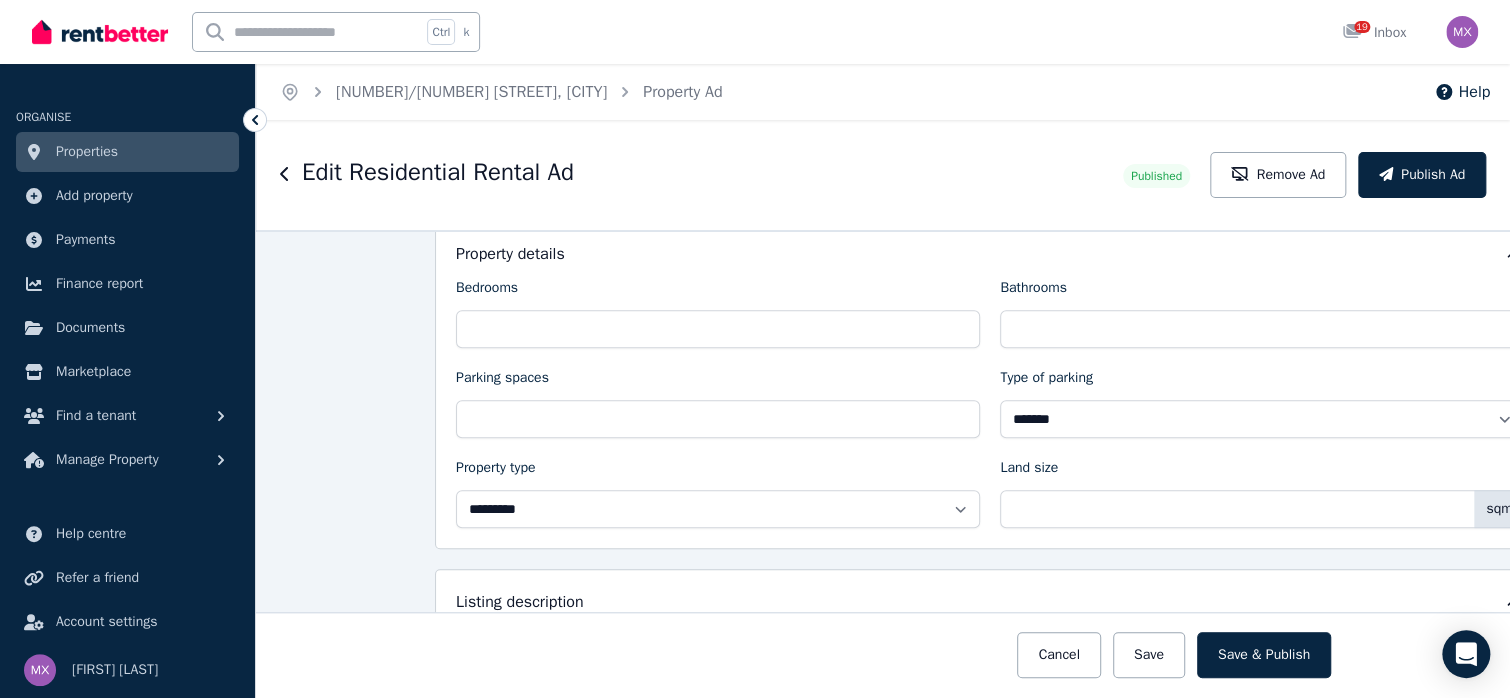 type on "*****" 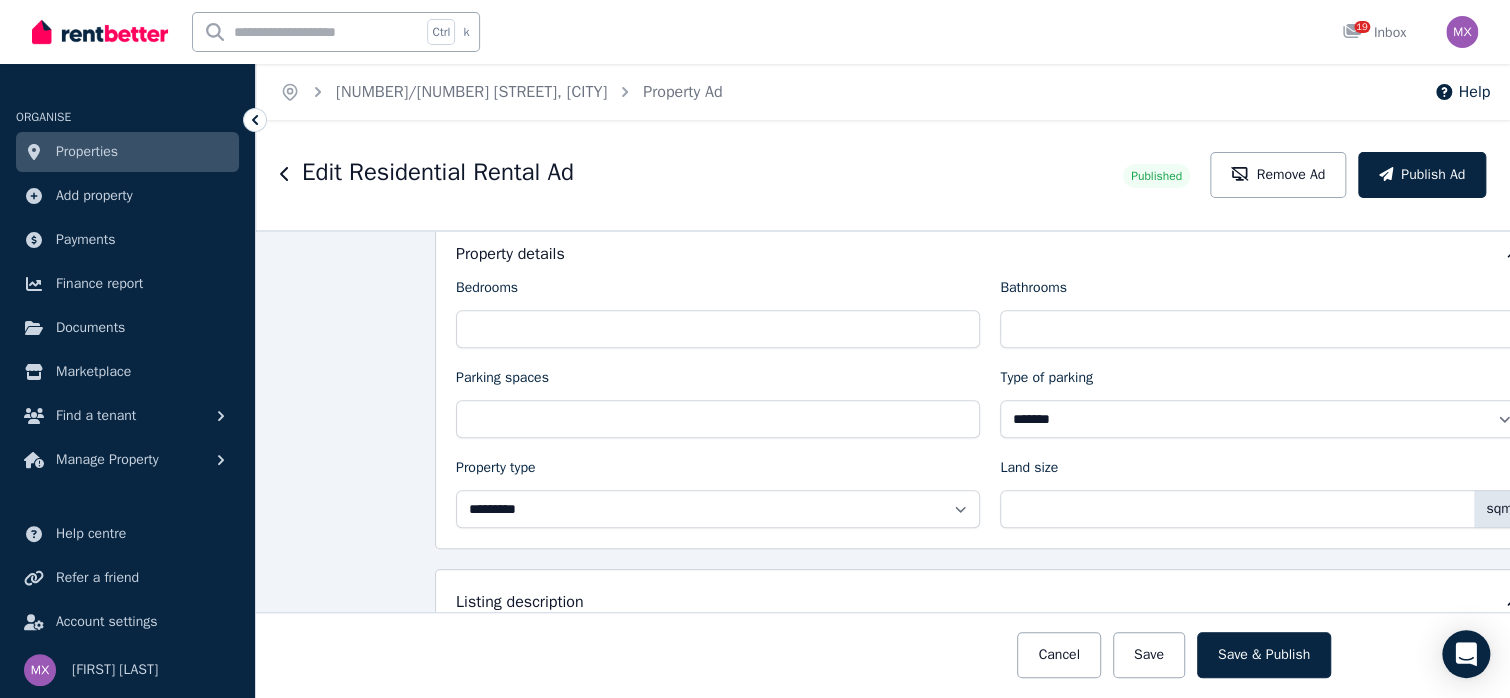 type on "**********" 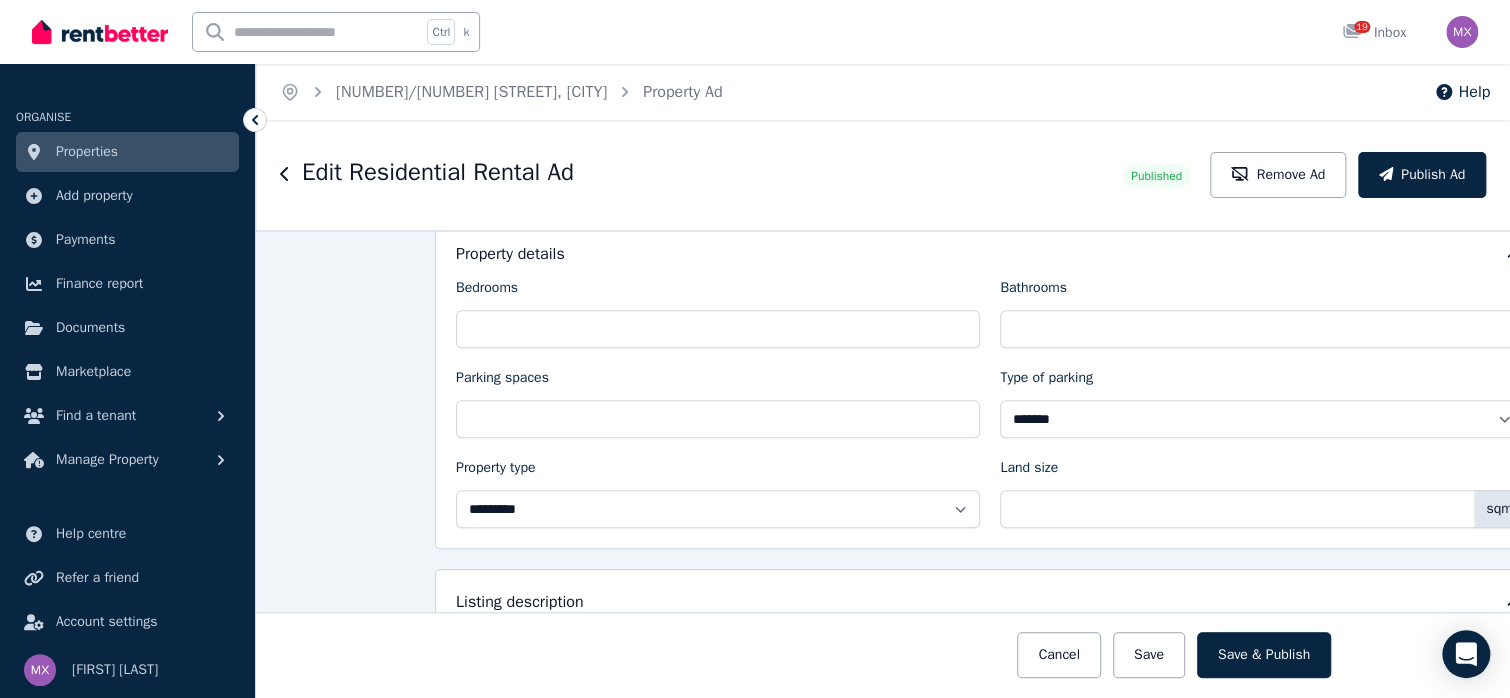 type 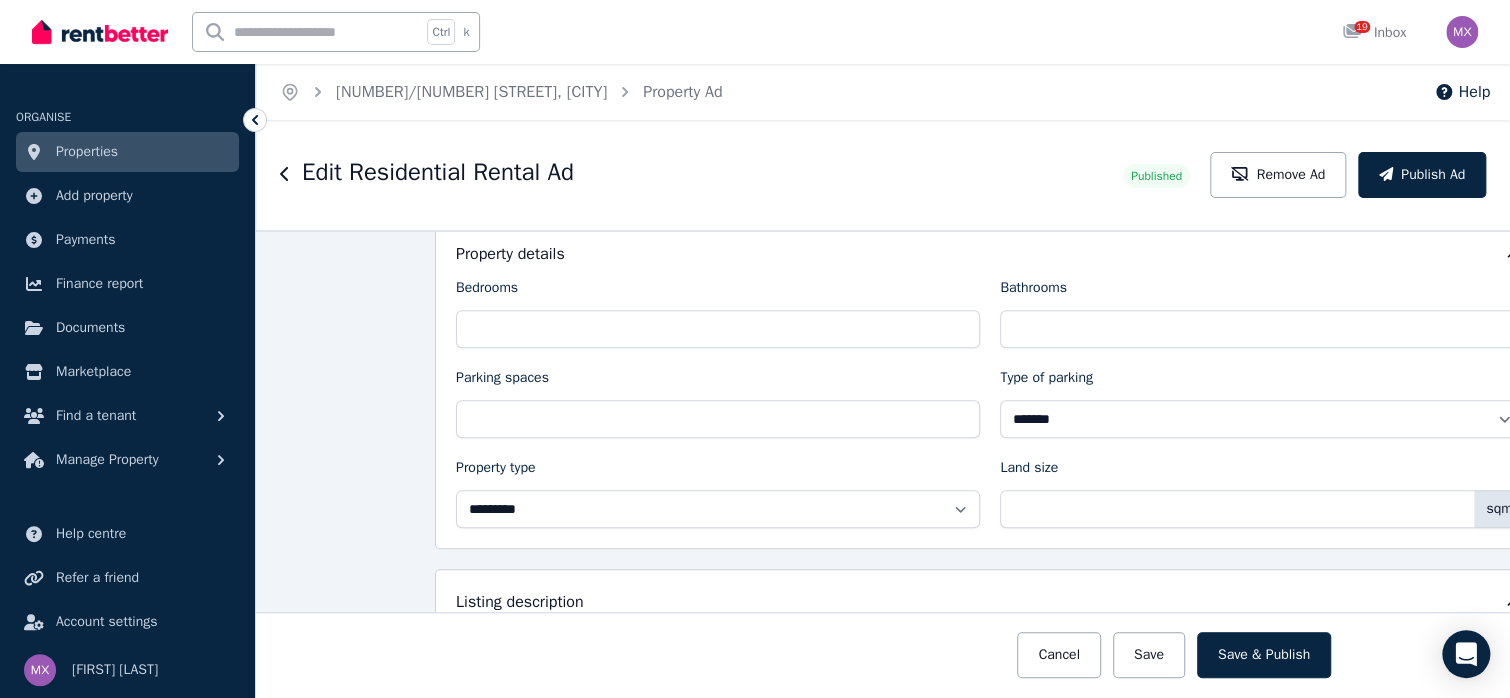 type on "**********" 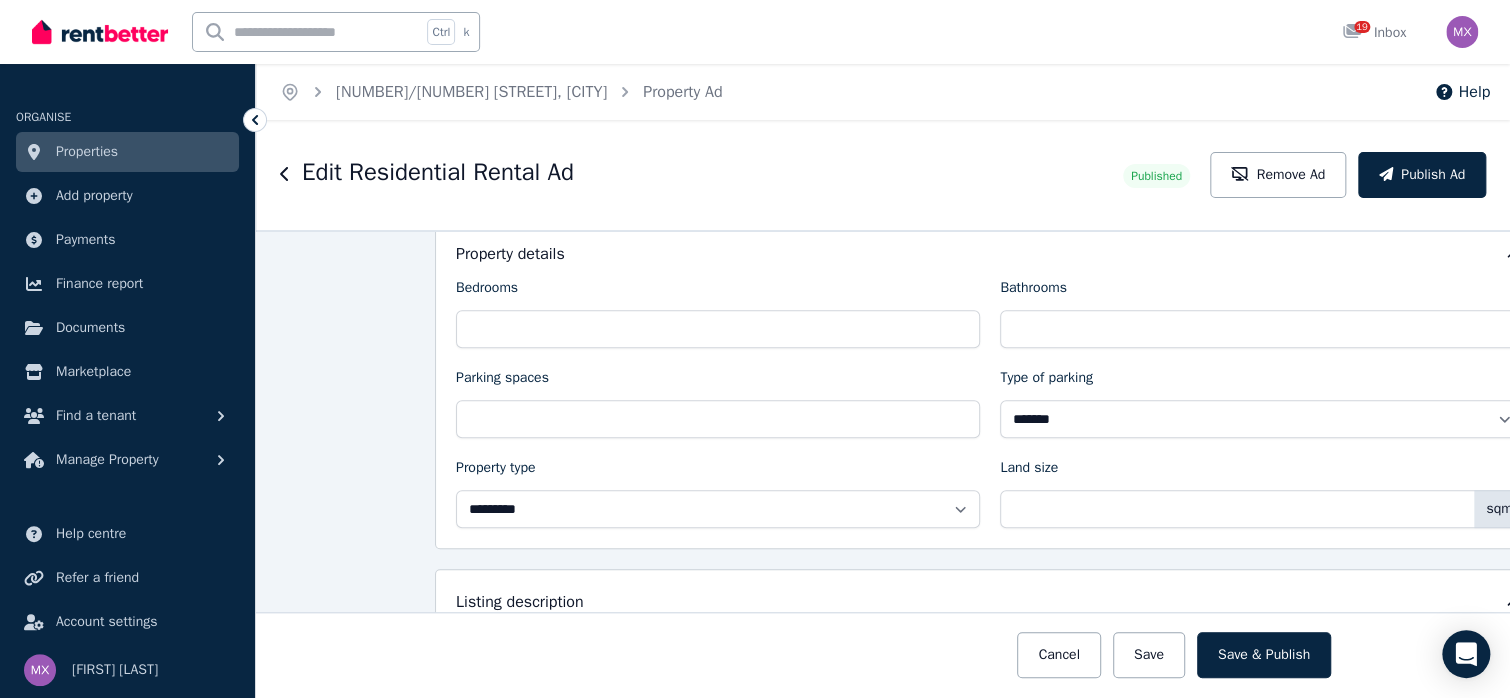 type on "**********" 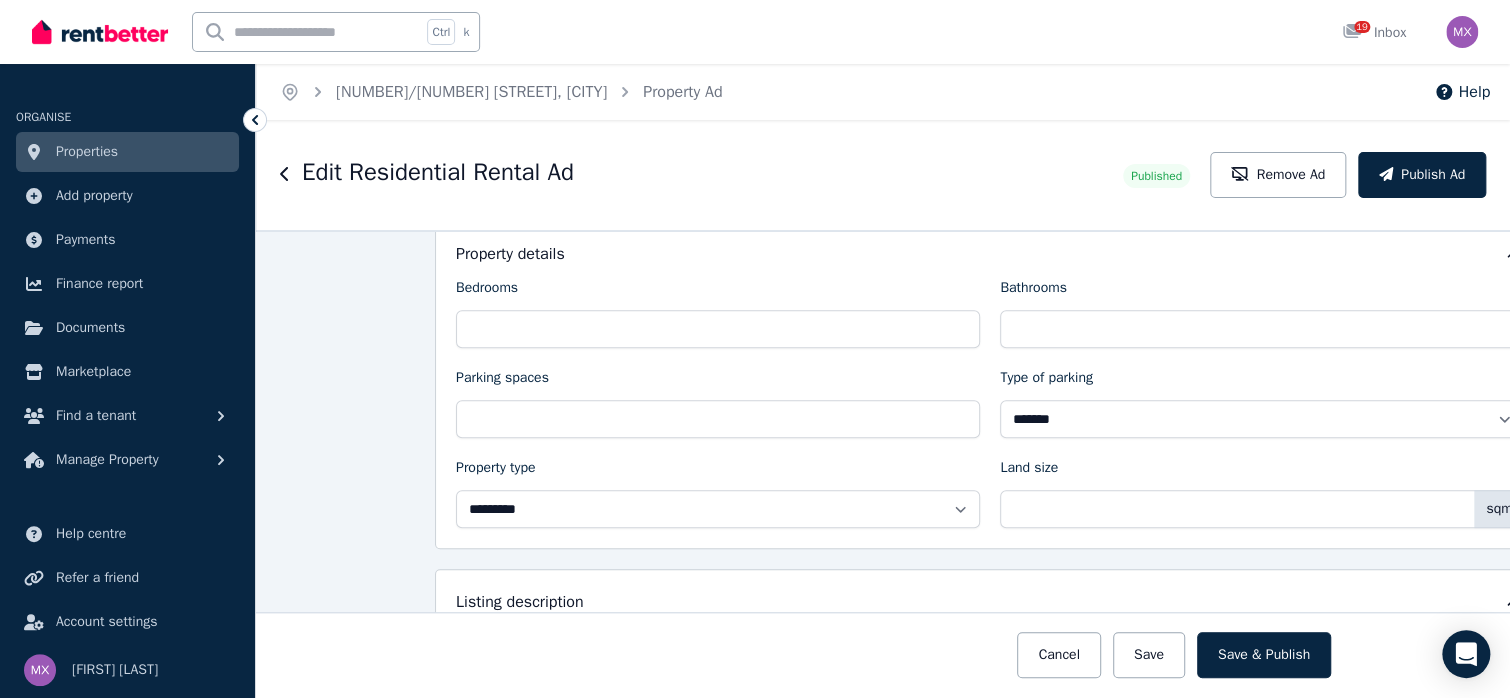 type on "**********" 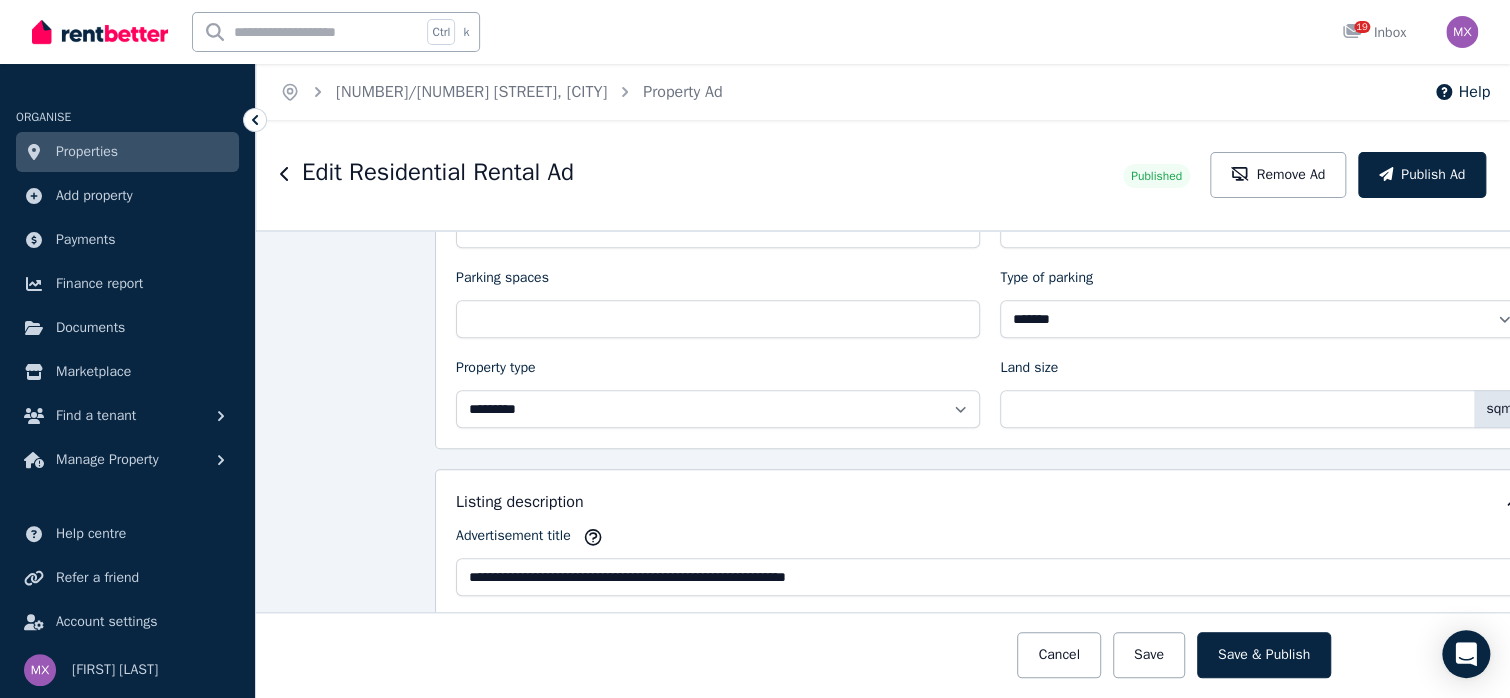 scroll, scrollTop: 800, scrollLeft: 0, axis: vertical 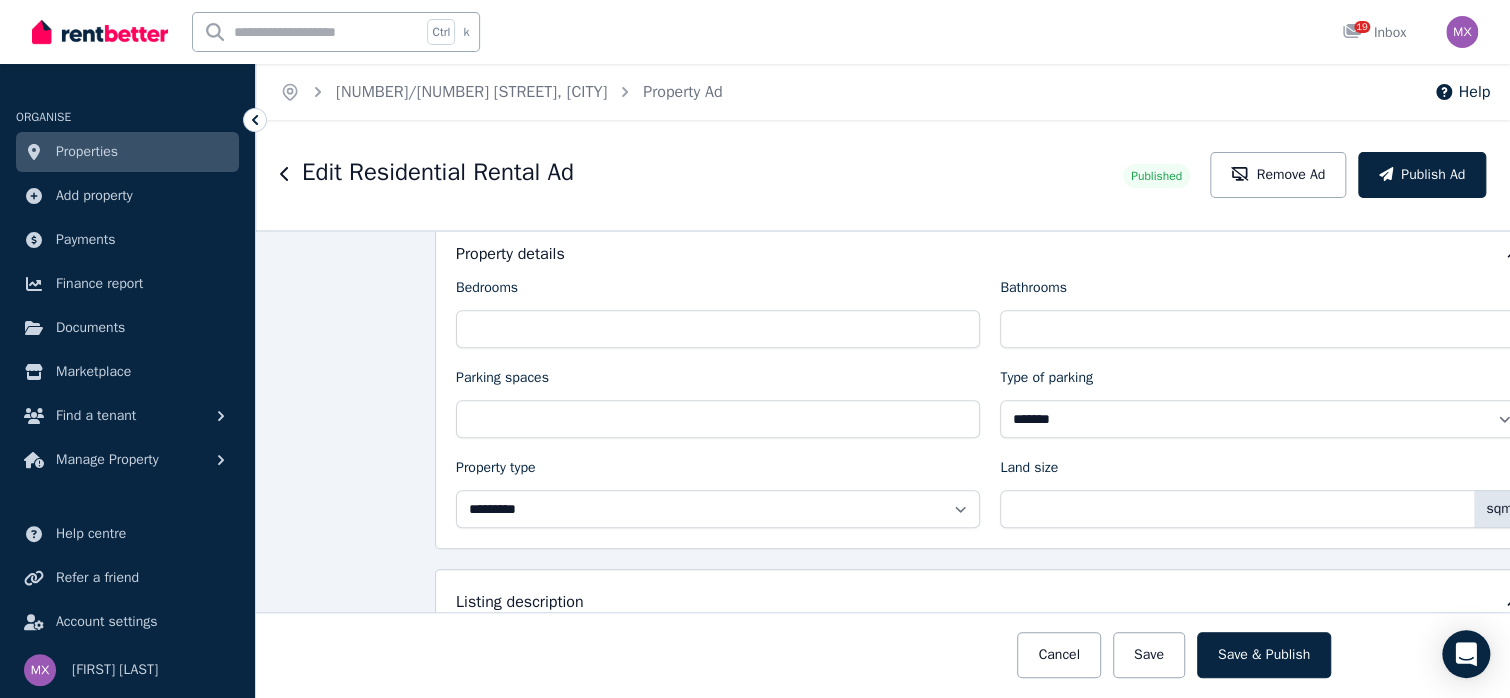 drag, startPoint x: 1216, startPoint y: 386, endPoint x: 1153, endPoint y: 386, distance: 63 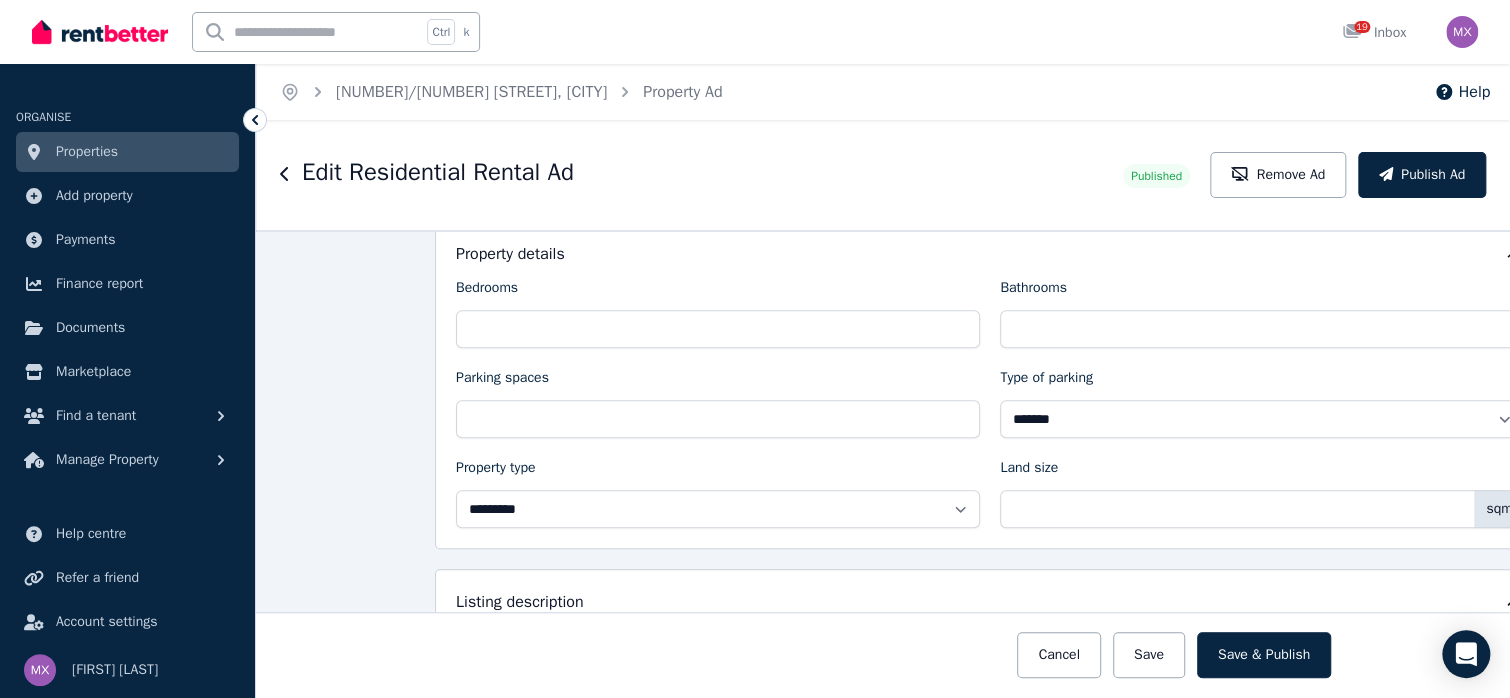 click on "*******" at bounding box center (1353, 161) 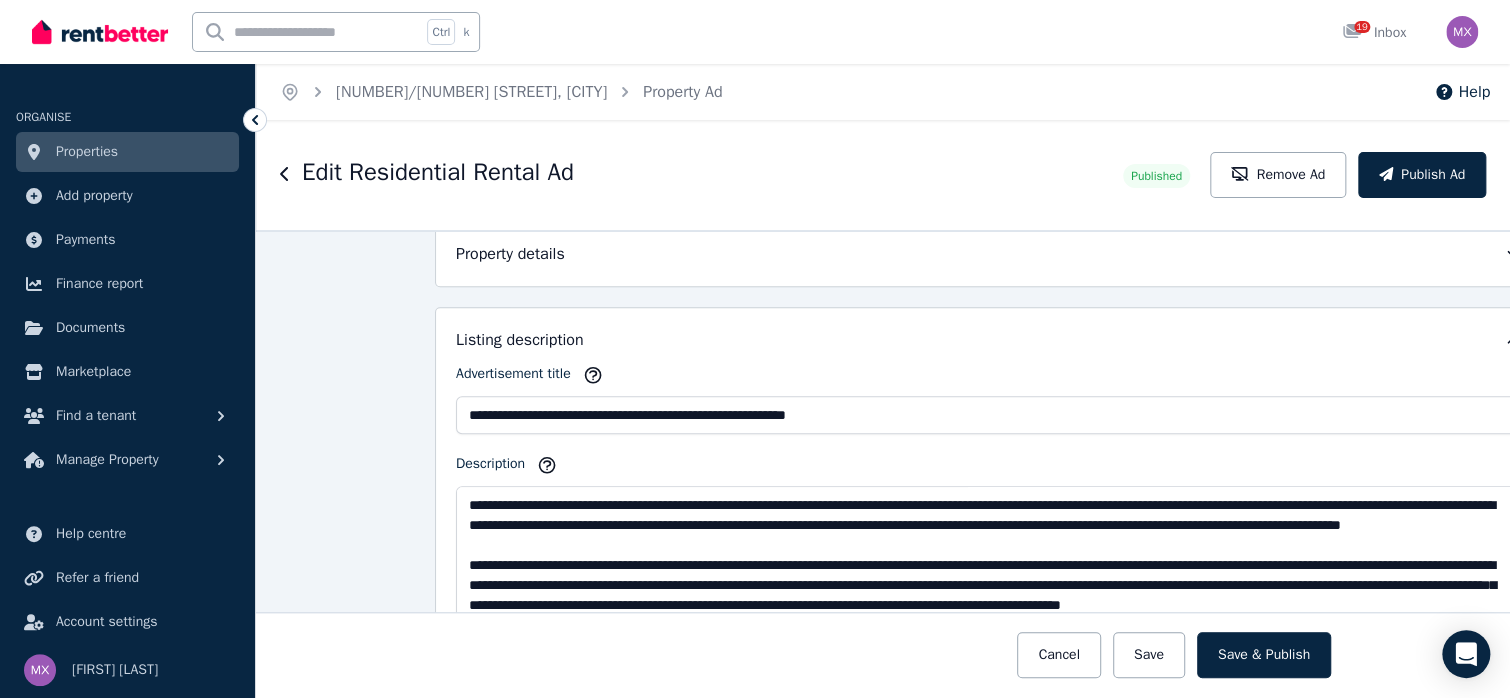 click on "****" at bounding box center [1353, 161] 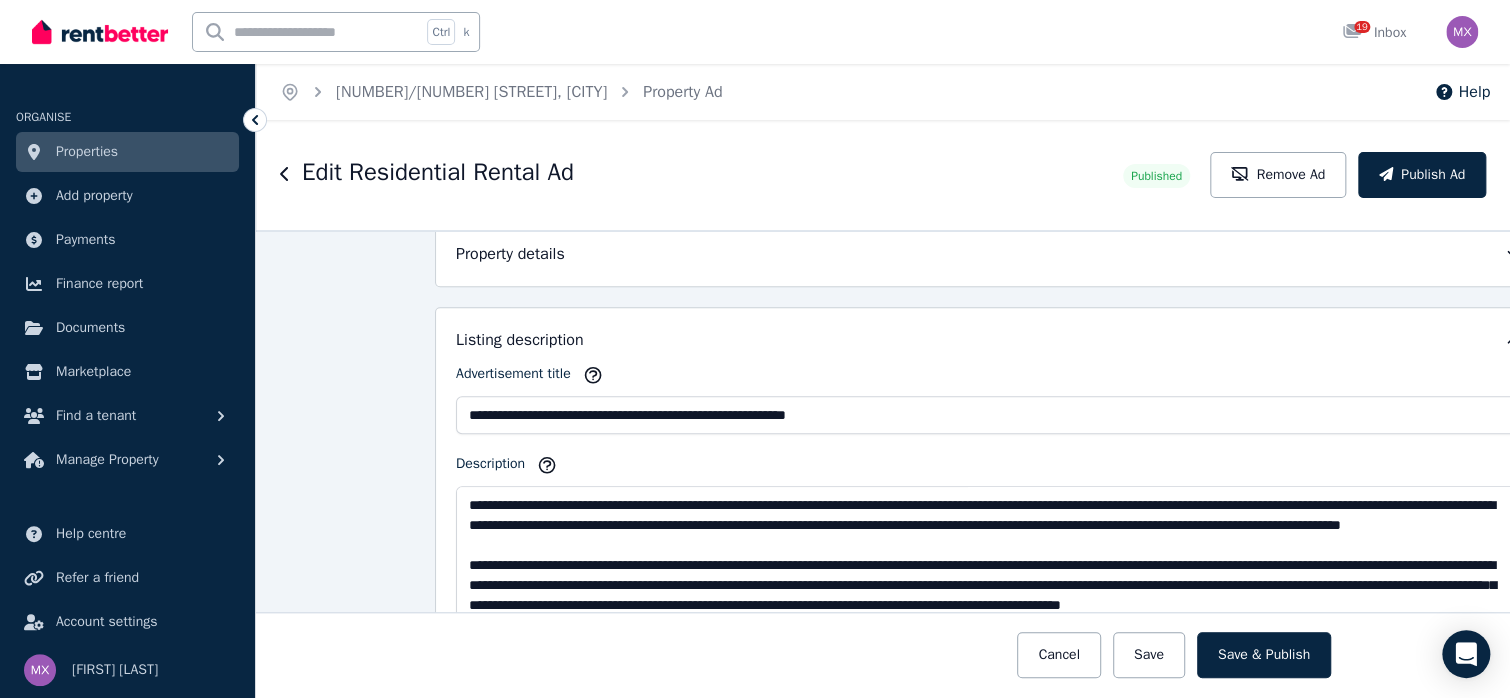type on "******" 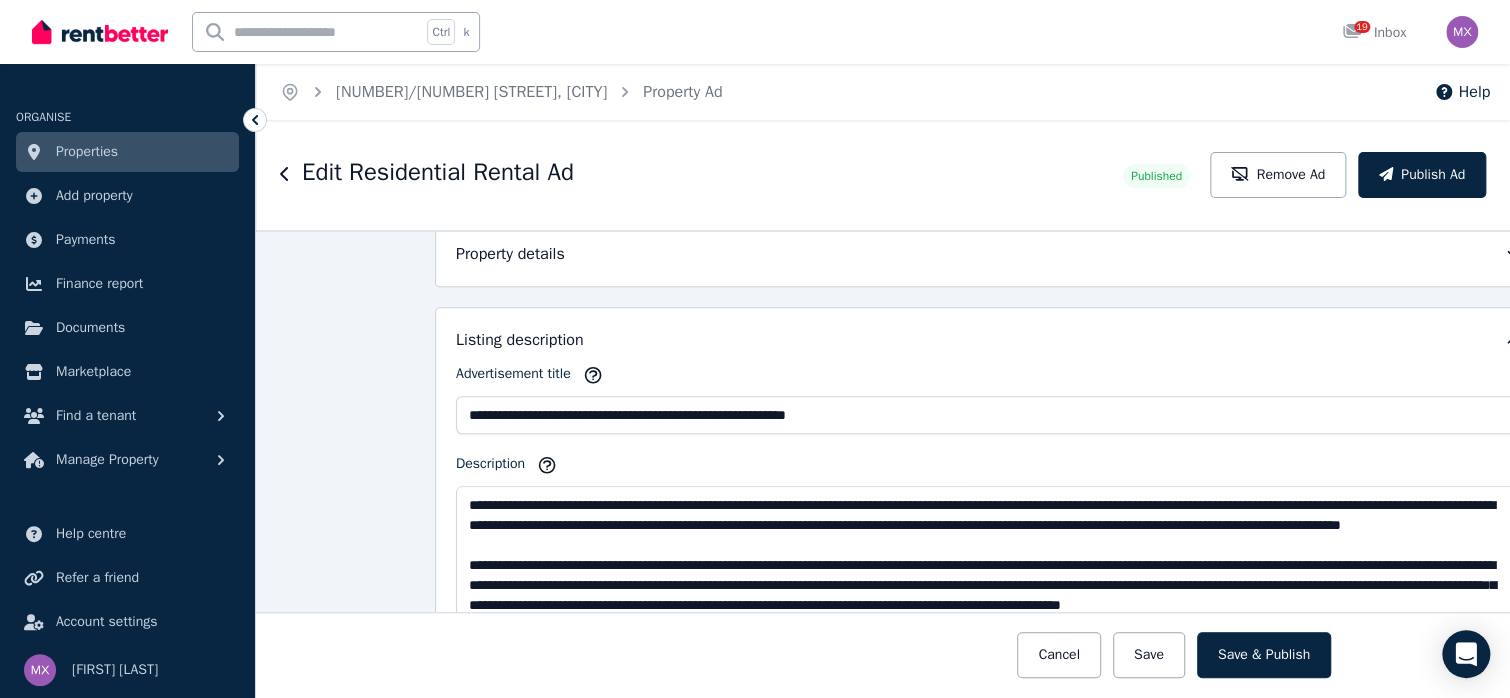 type on "**********" 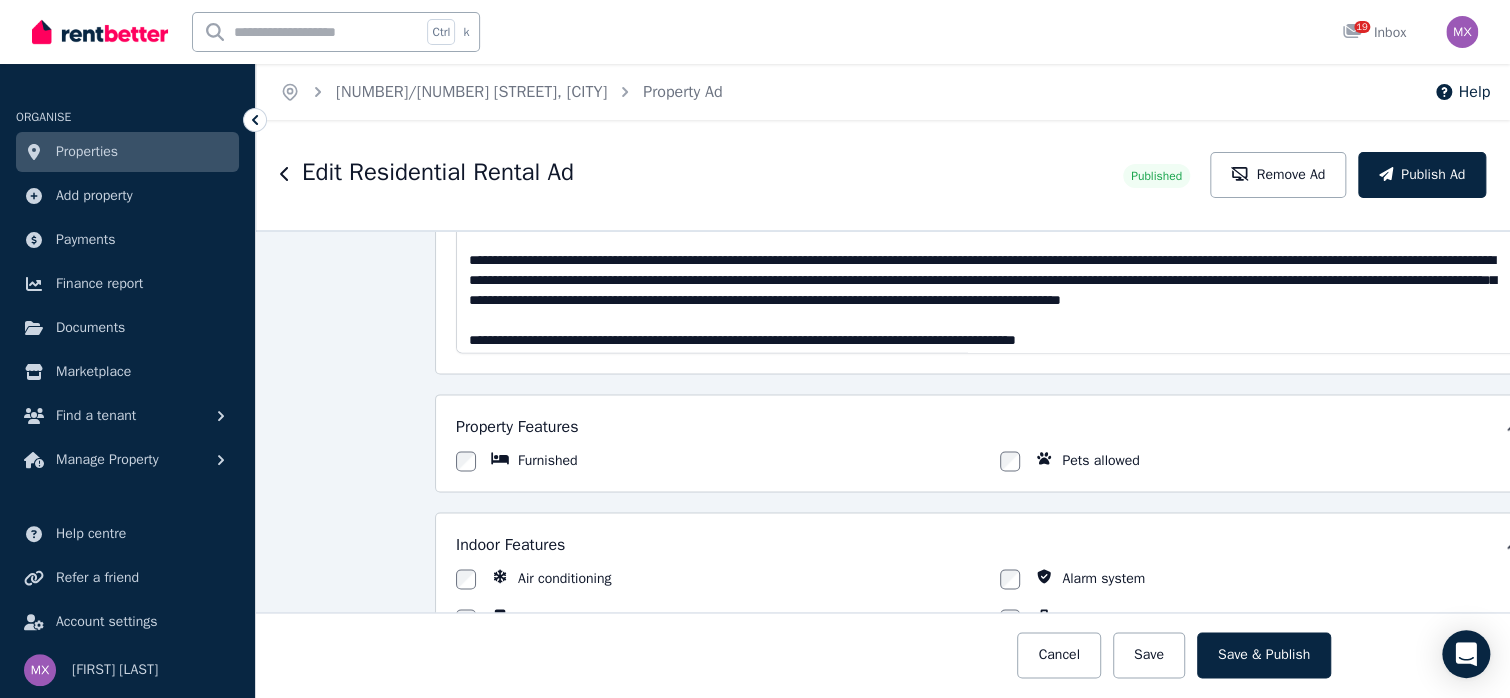 scroll, scrollTop: 1400, scrollLeft: 0, axis: vertical 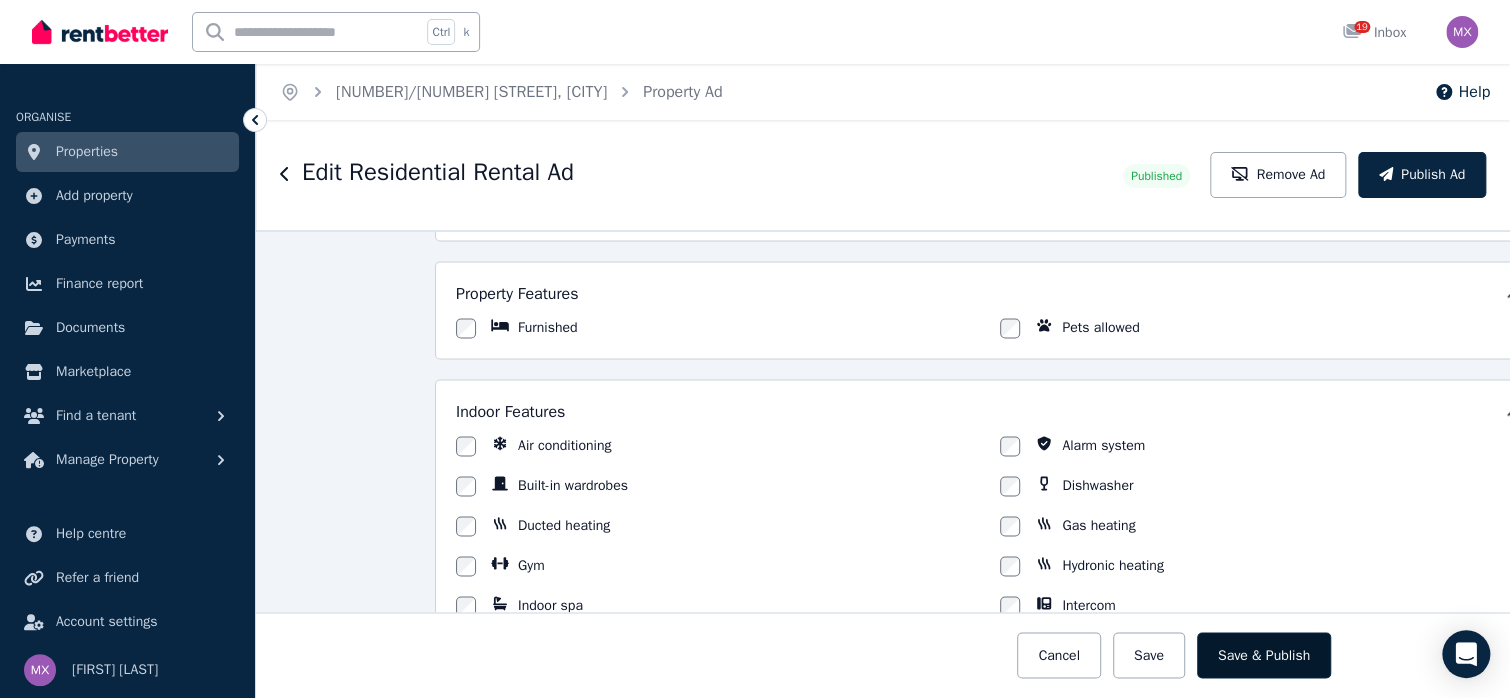 click on "Save & Publish" at bounding box center (1264, 655) 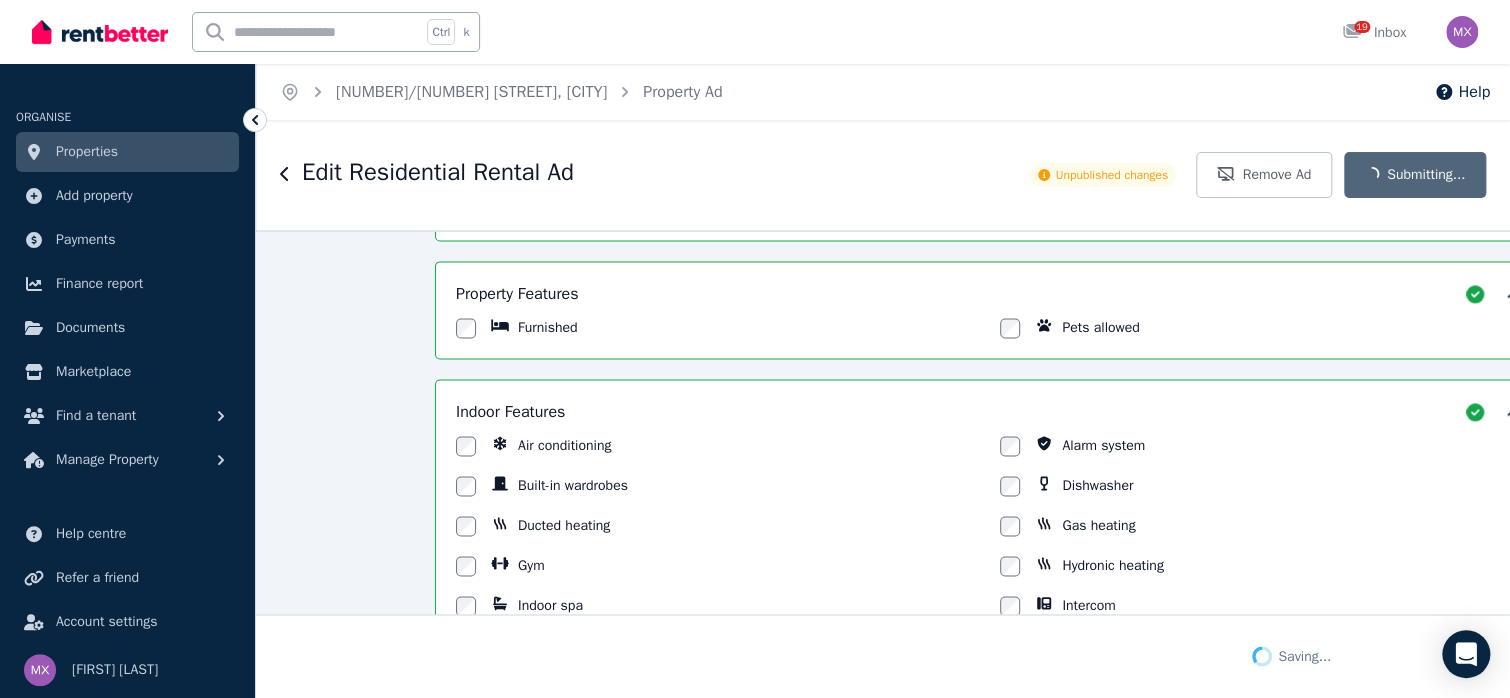 type on "**********" 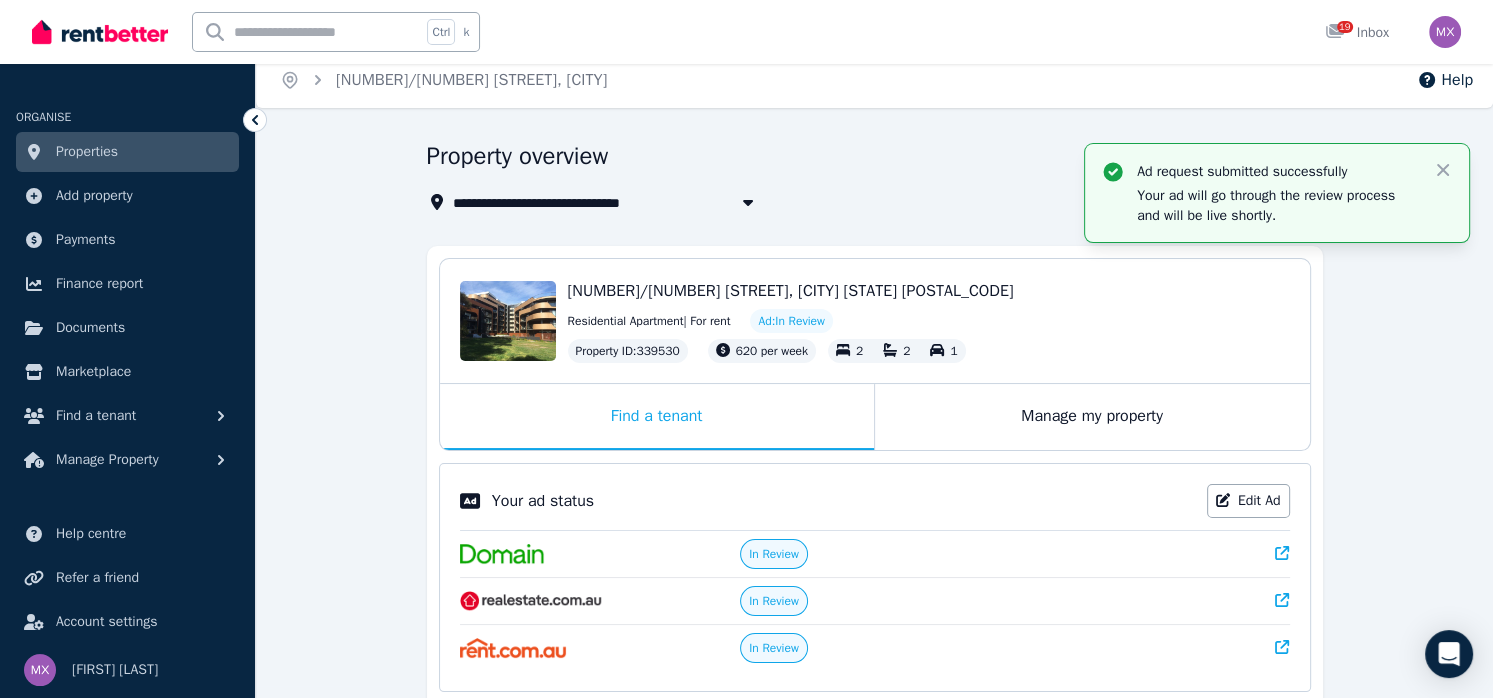scroll, scrollTop: 0, scrollLeft: 0, axis: both 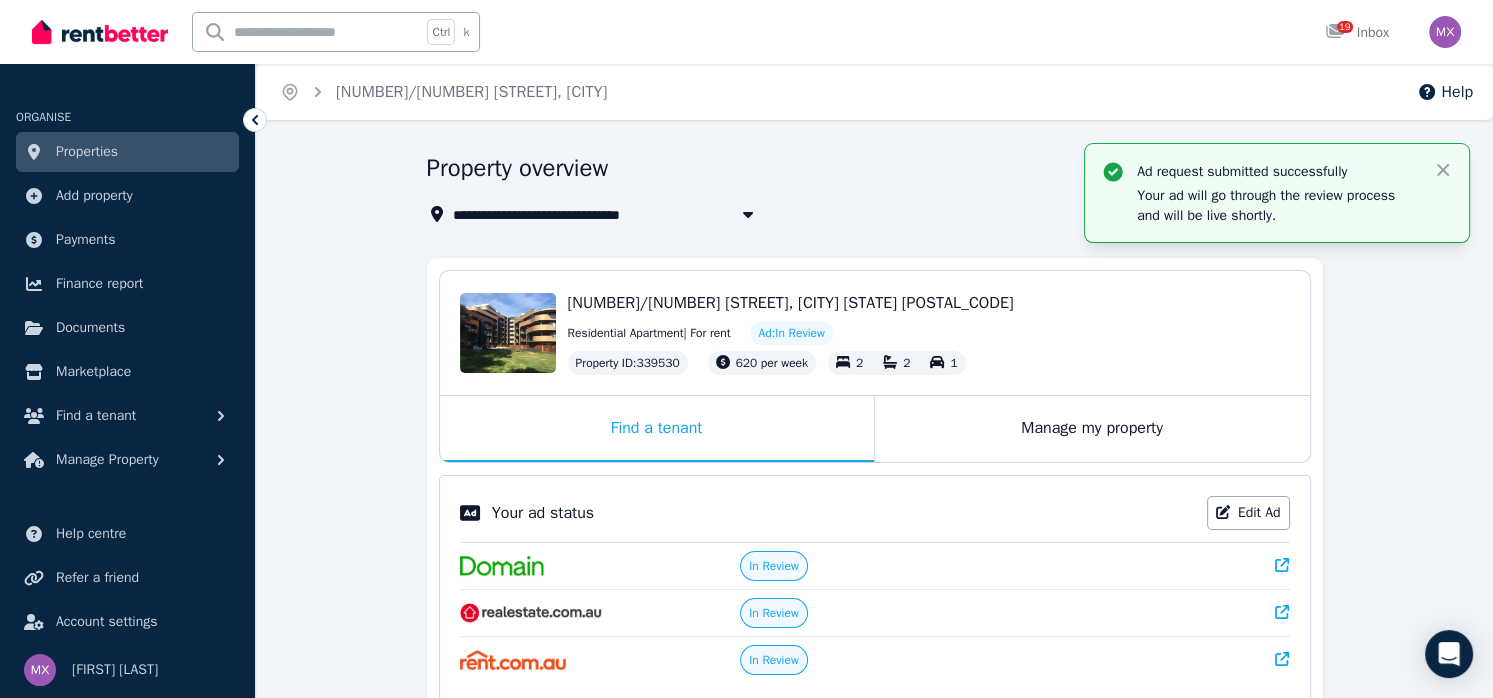 click on "[NUMBER]/[NUMBER] [STREET], [CITY]" at bounding box center (589, 214) 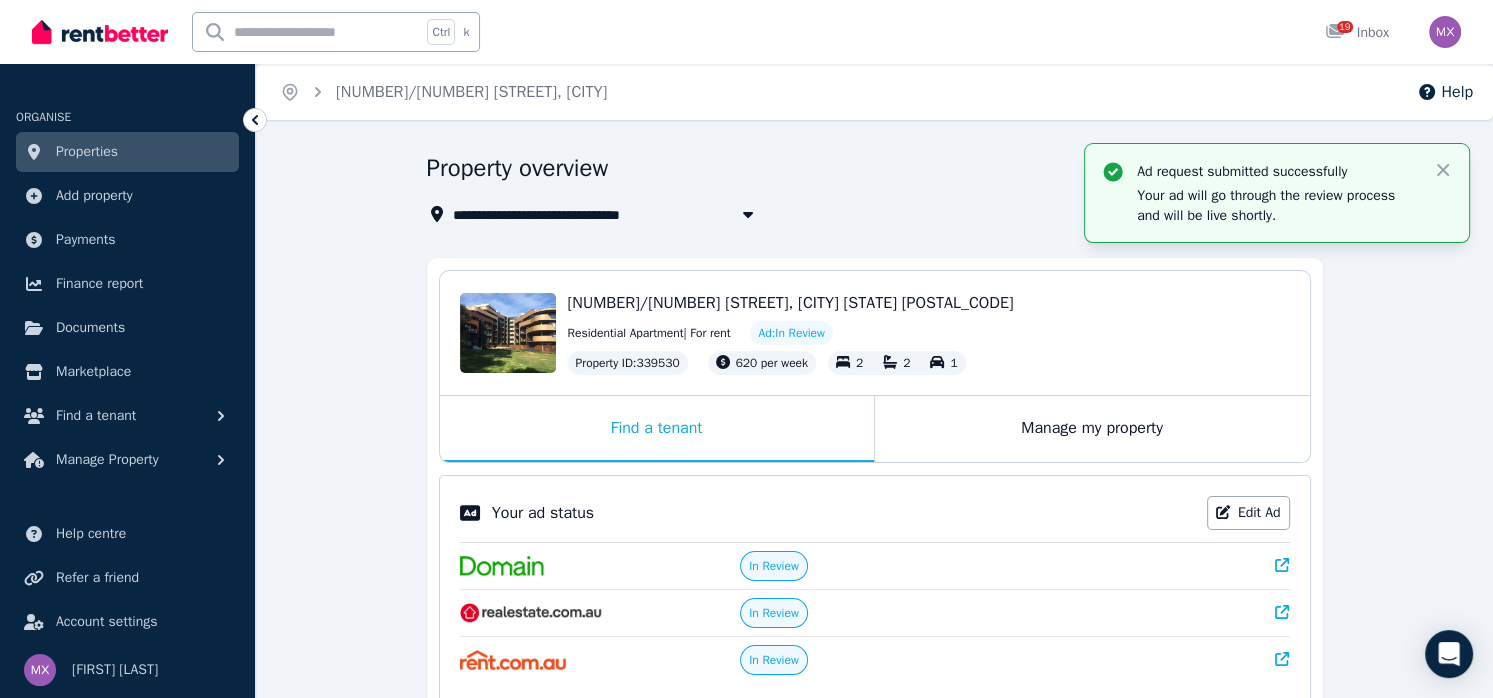 click on "[NUMBER]/[NUMBER] [STREET], [CITY]" at bounding box center [589, 214] 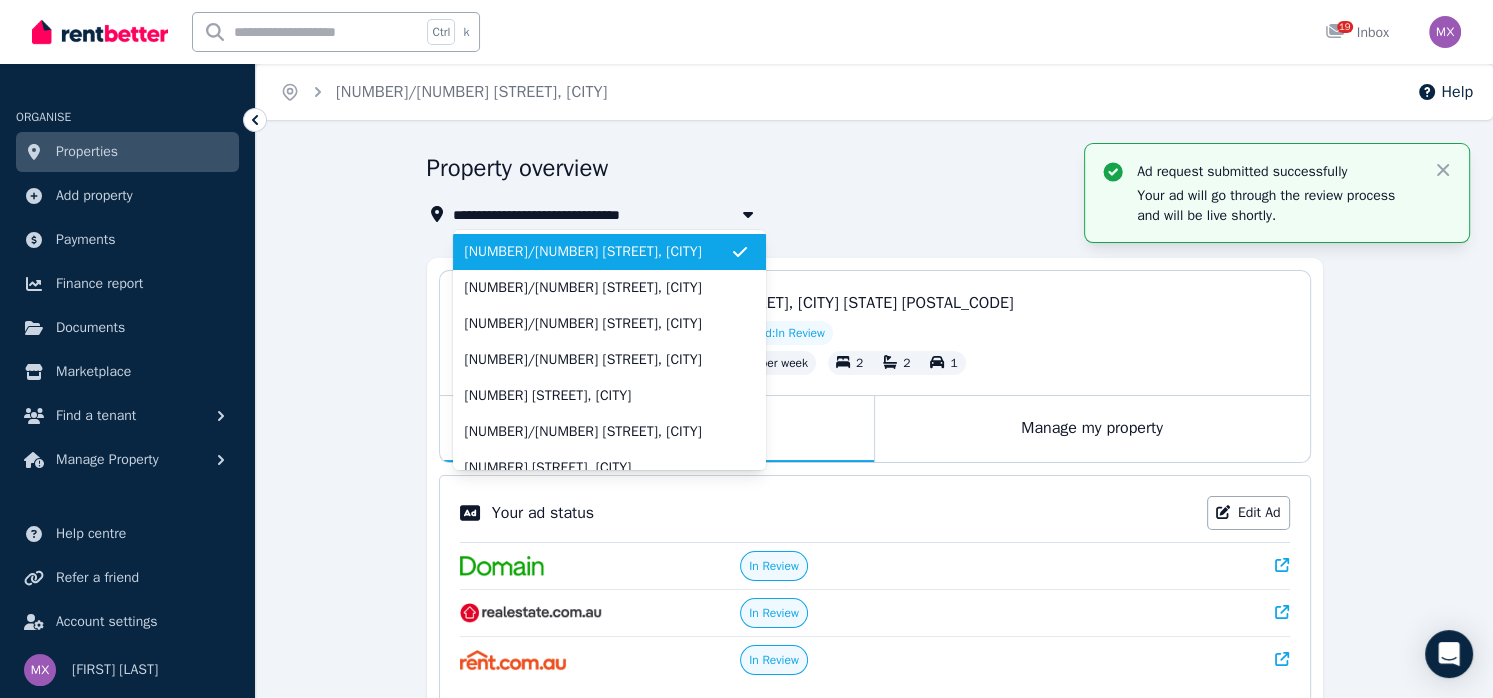 click on "Property overview" at bounding box center [869, 171] 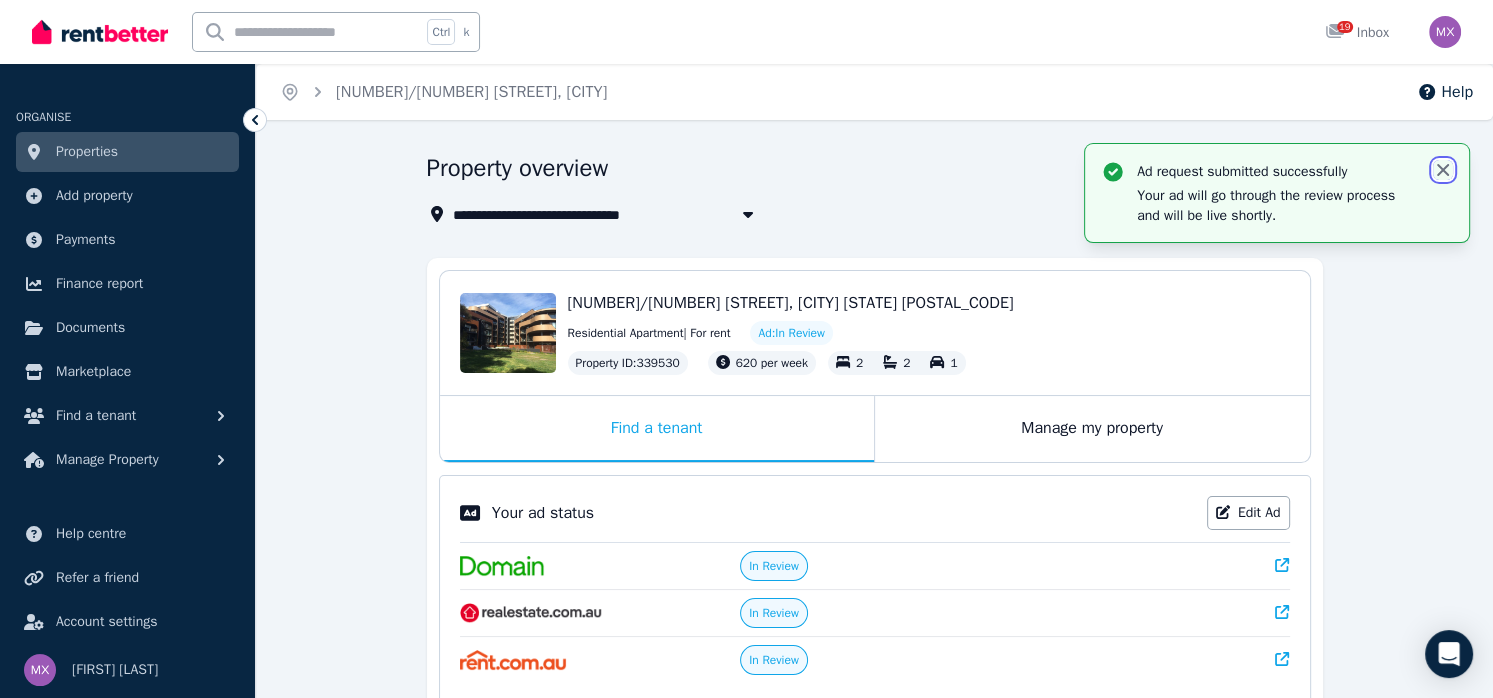 click 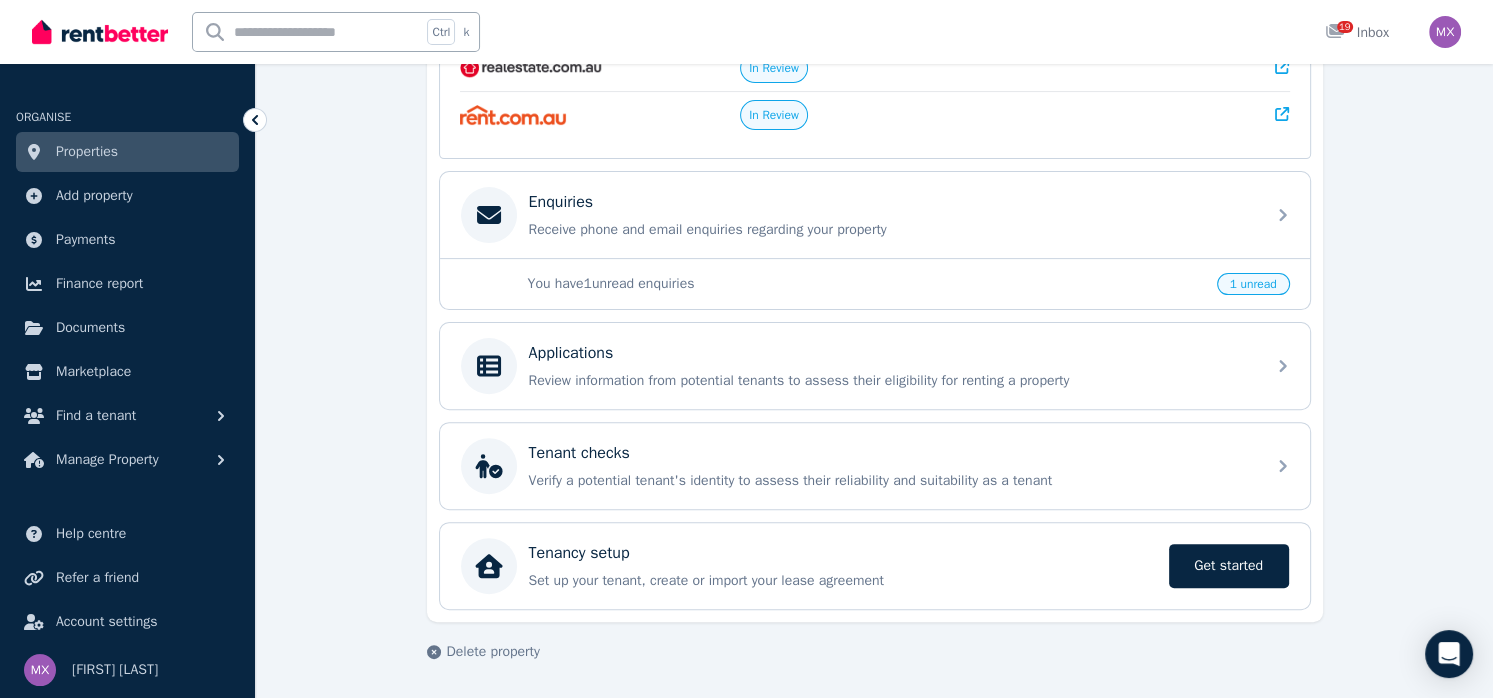 scroll, scrollTop: 839, scrollLeft: 0, axis: vertical 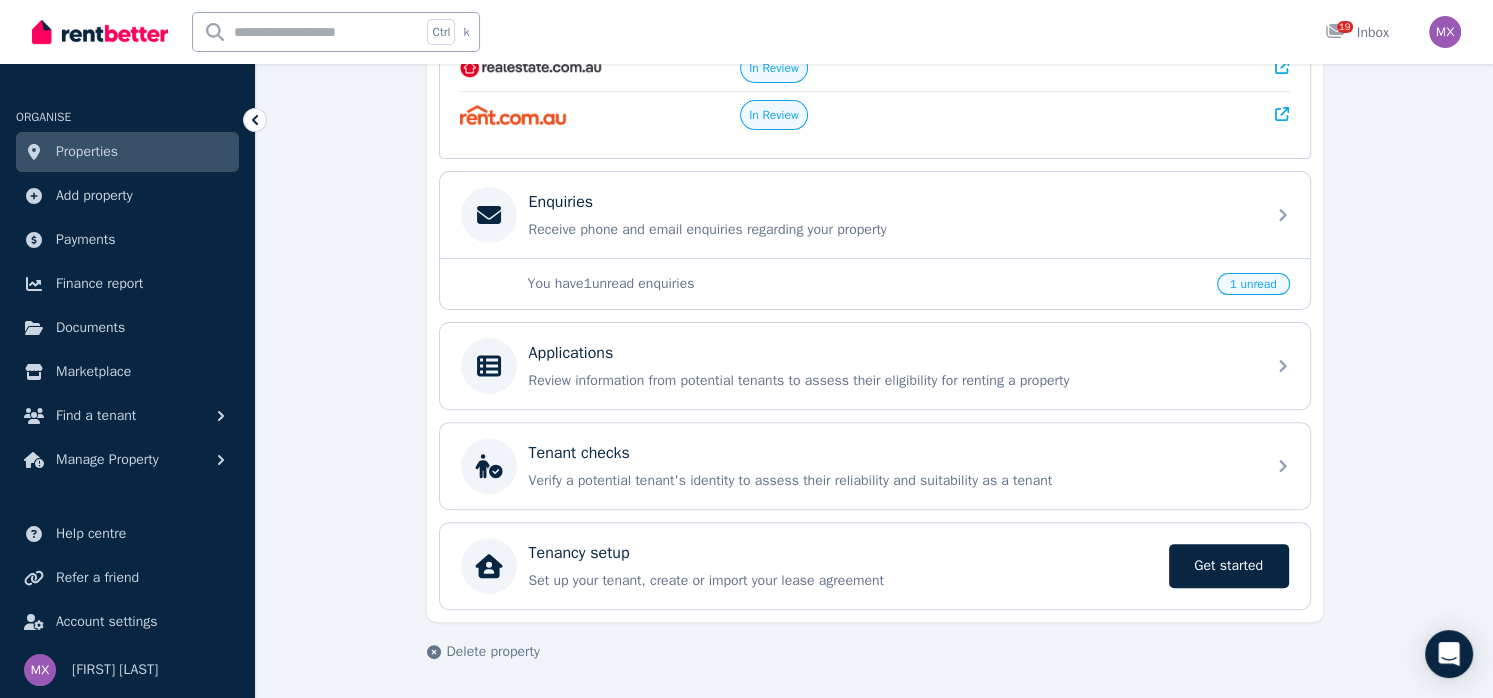 click on "Properties" at bounding box center [87, 152] 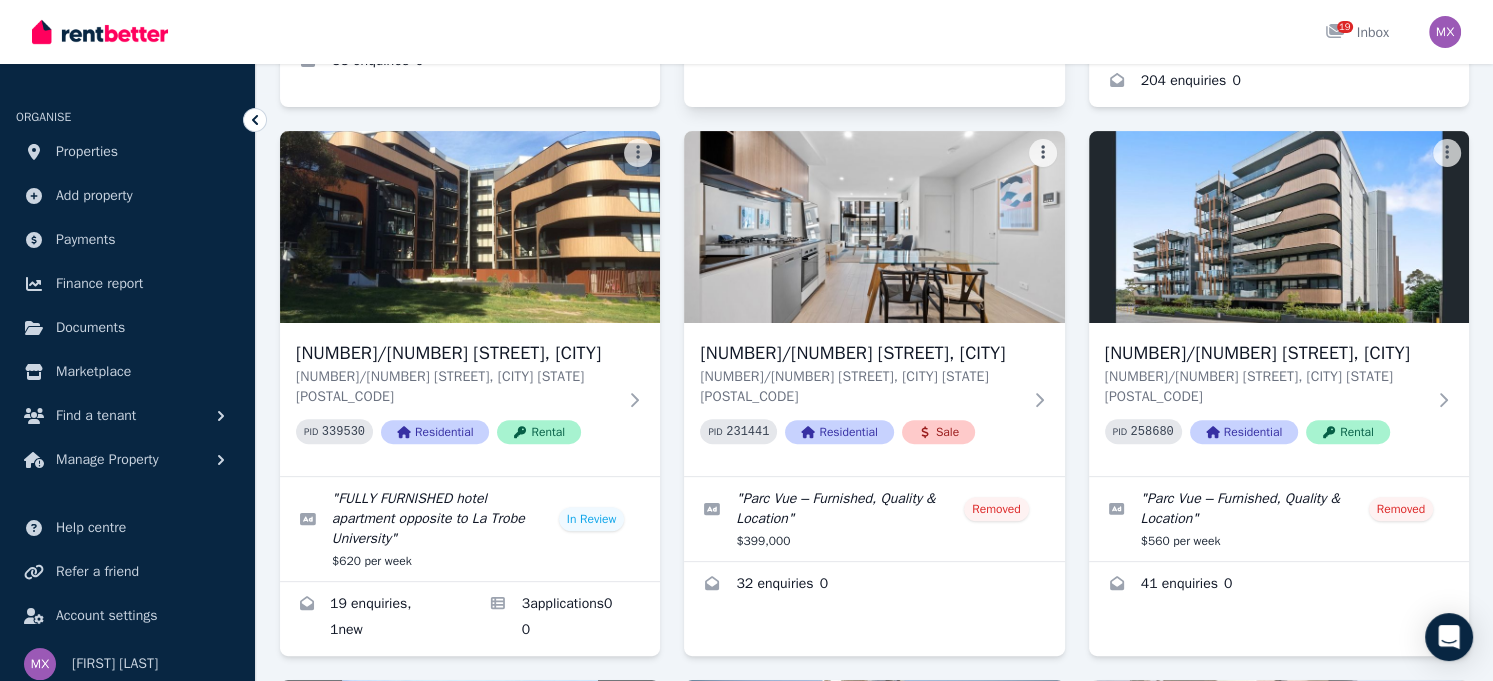 scroll, scrollTop: 800, scrollLeft: 0, axis: vertical 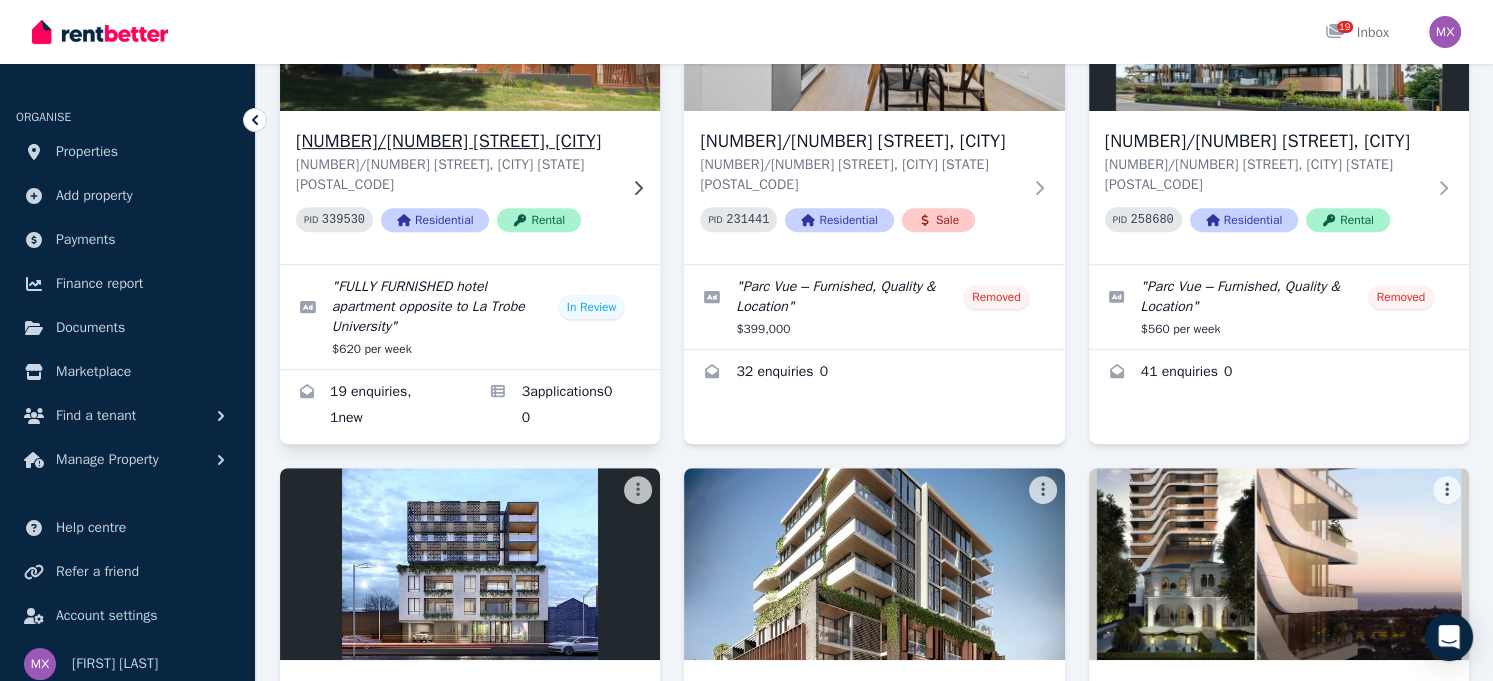 click at bounding box center [469, 15] 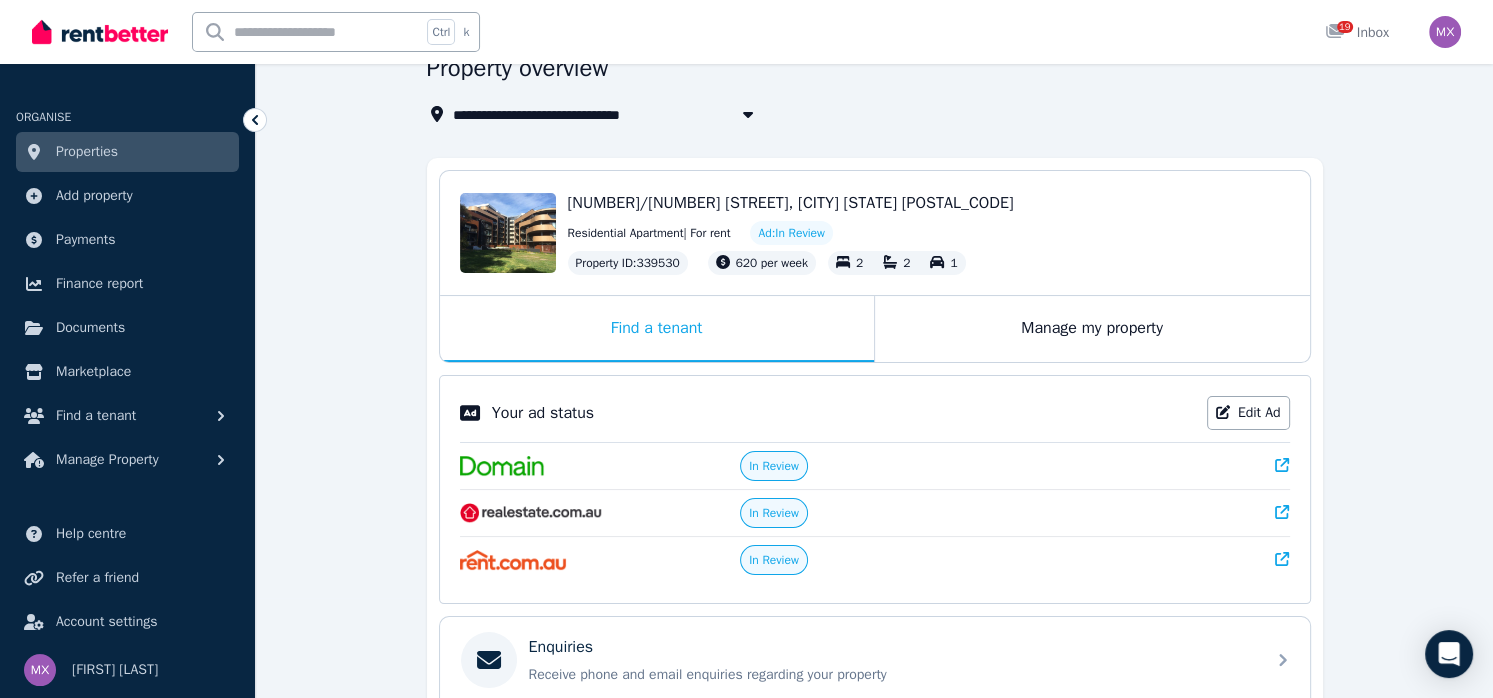 scroll, scrollTop: 300, scrollLeft: 0, axis: vertical 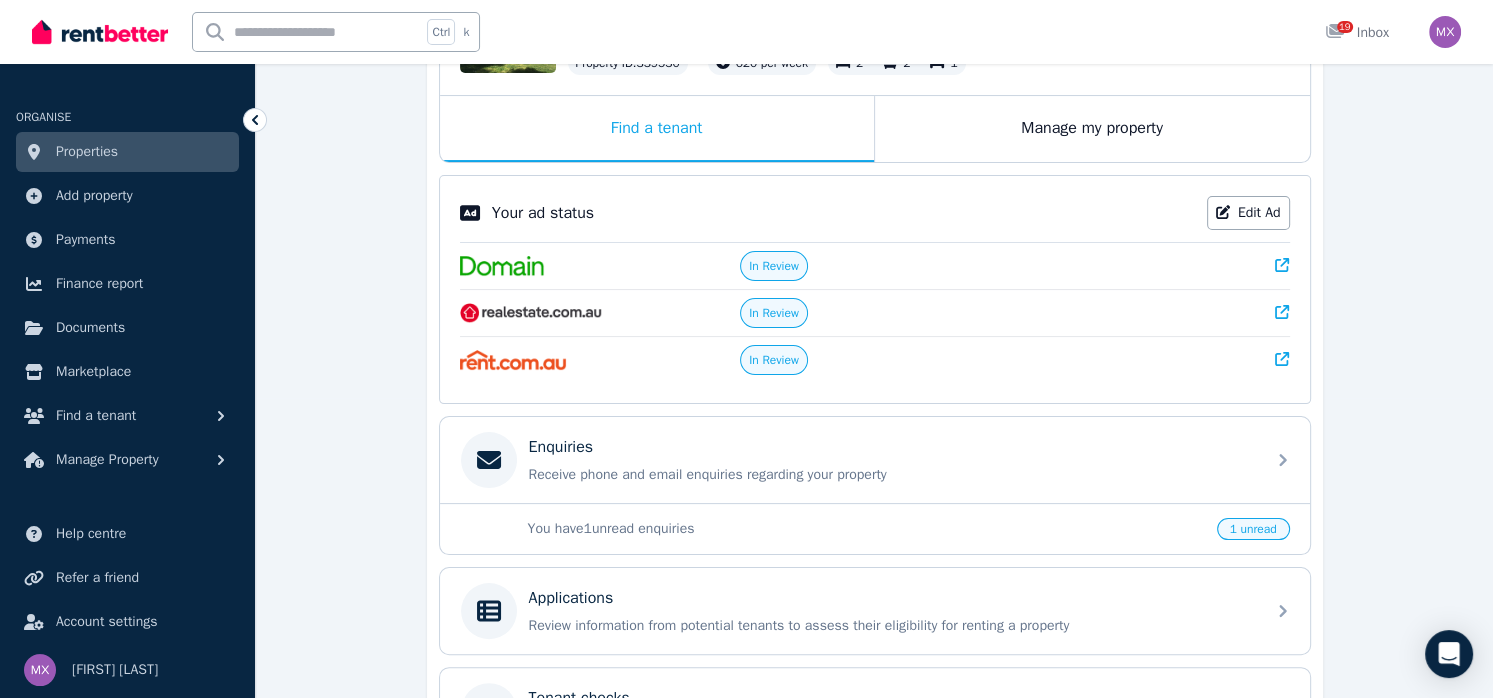 click on "In Review" at bounding box center [774, 313] 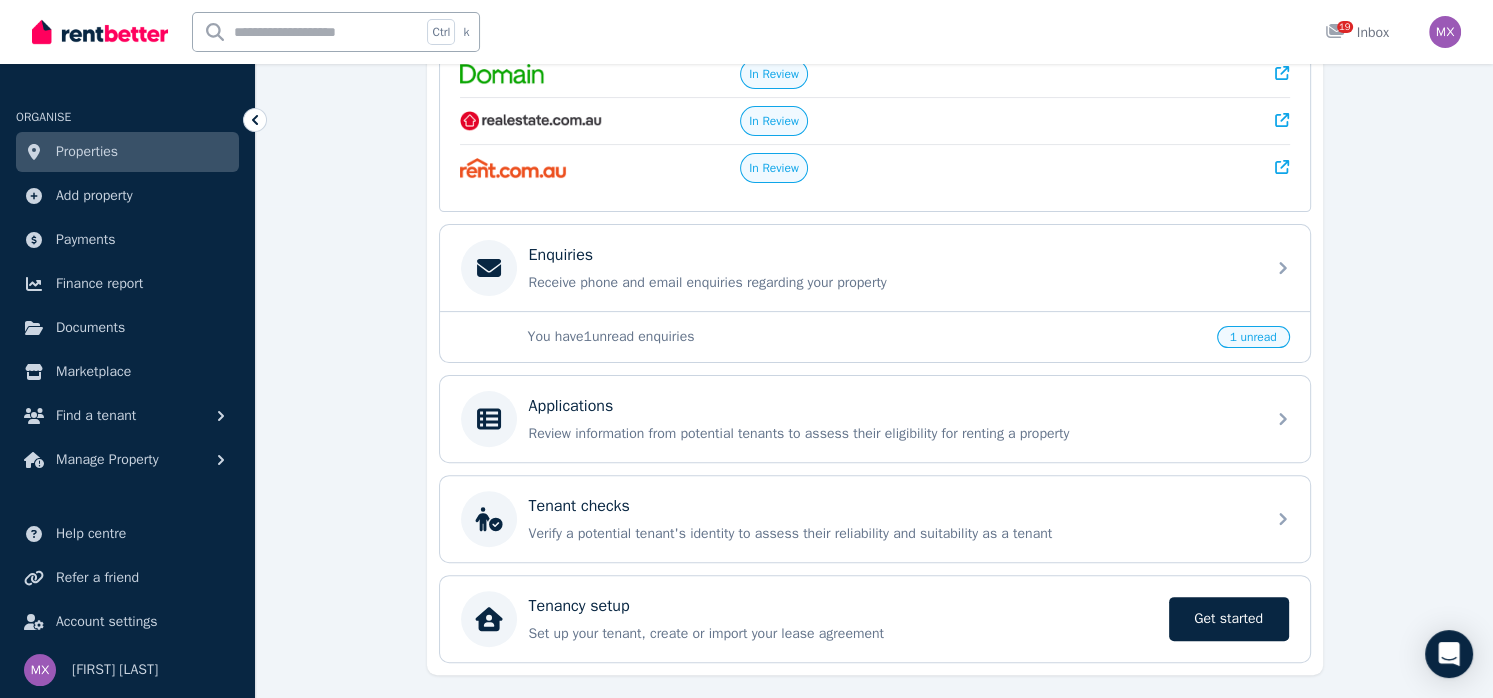 scroll, scrollTop: 600, scrollLeft: 0, axis: vertical 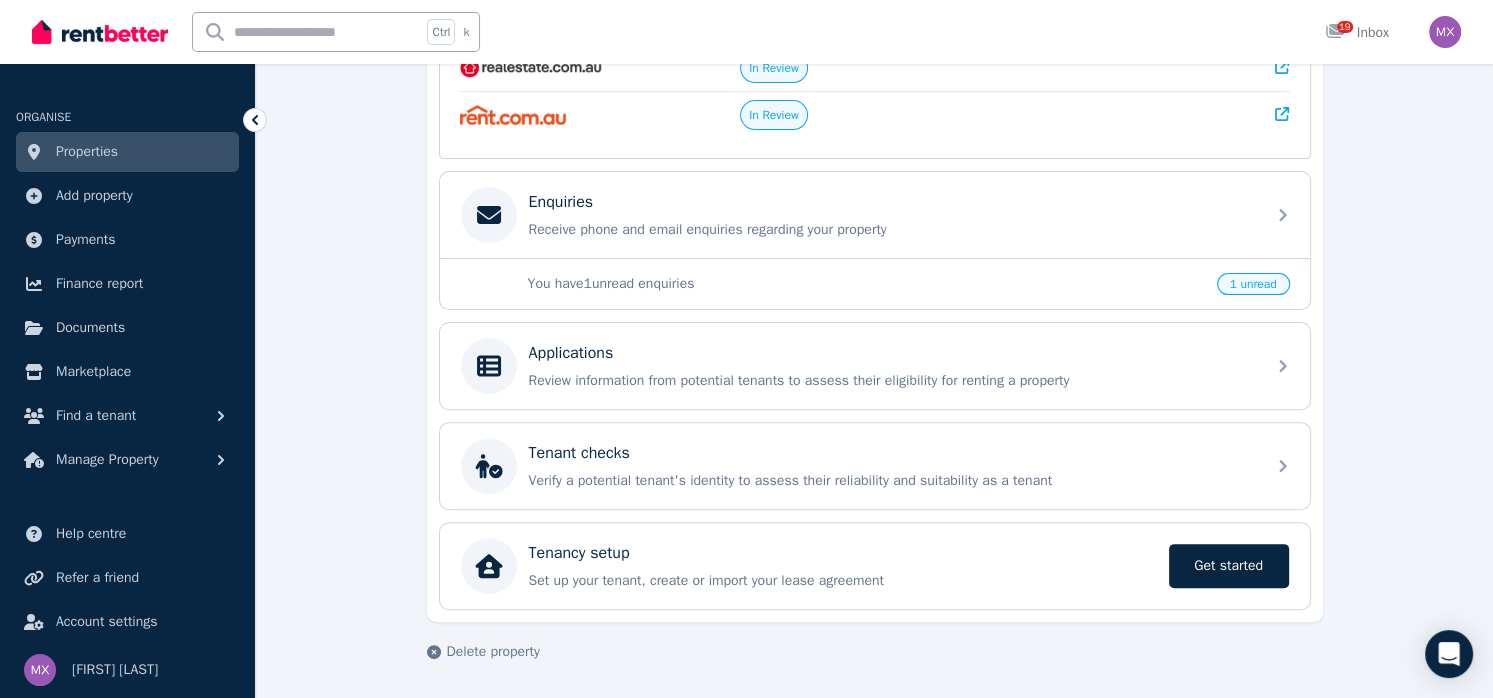 click on "1 unread" at bounding box center (1253, 284) 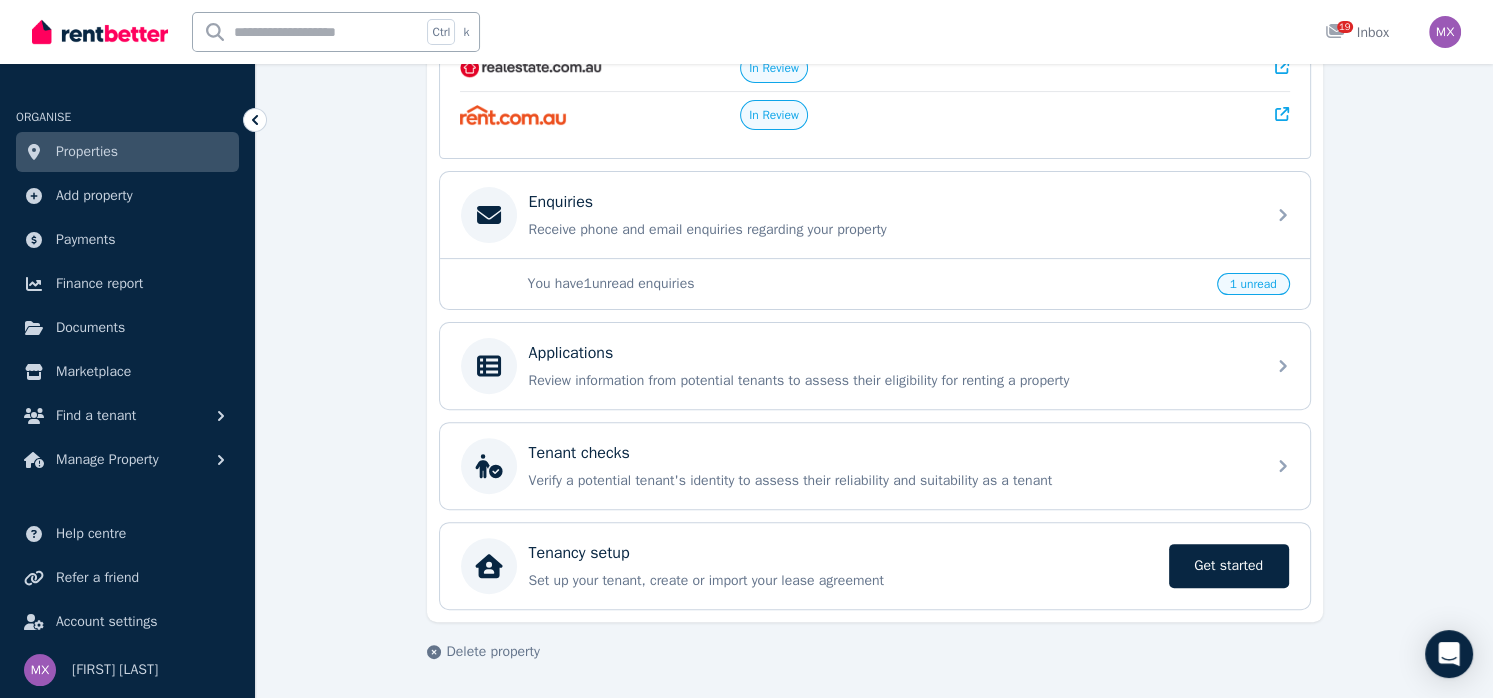 scroll, scrollTop: 839, scrollLeft: 0, axis: vertical 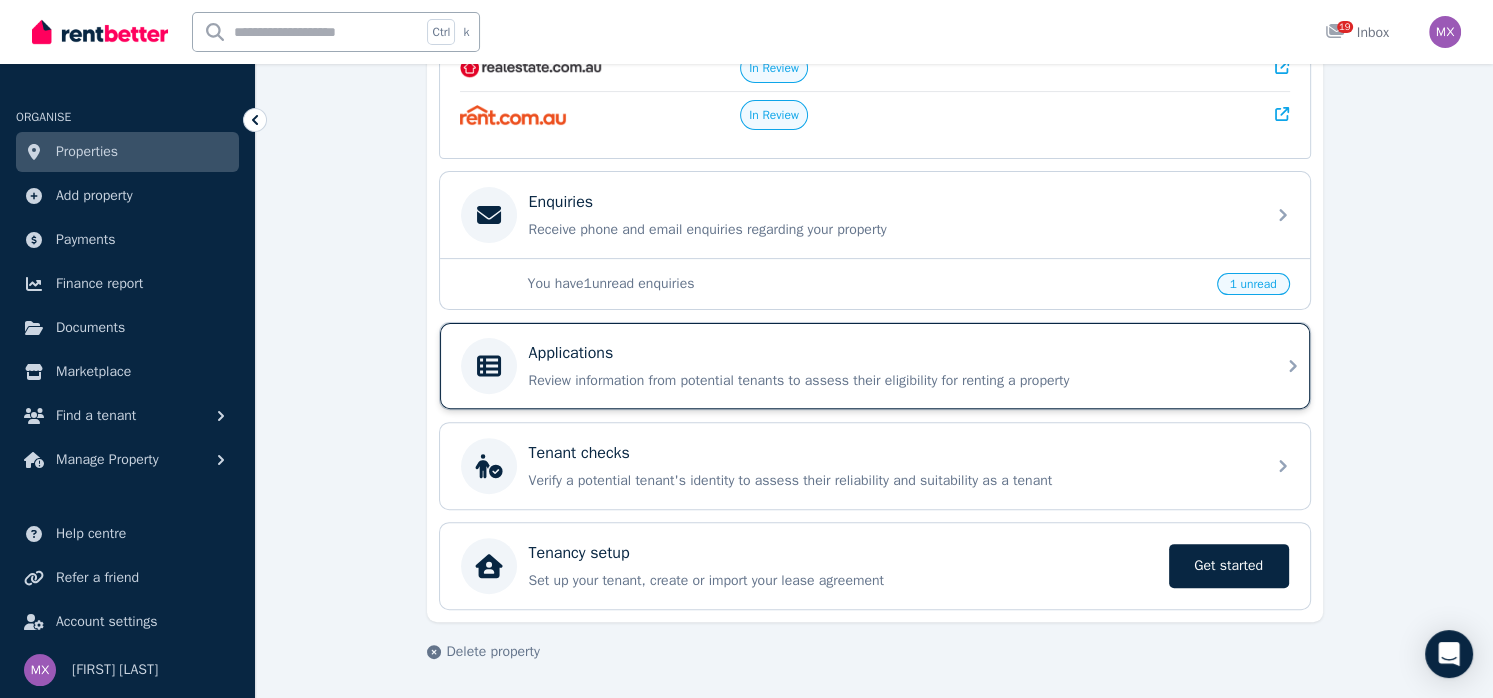 click on "Applications" at bounding box center (571, 353) 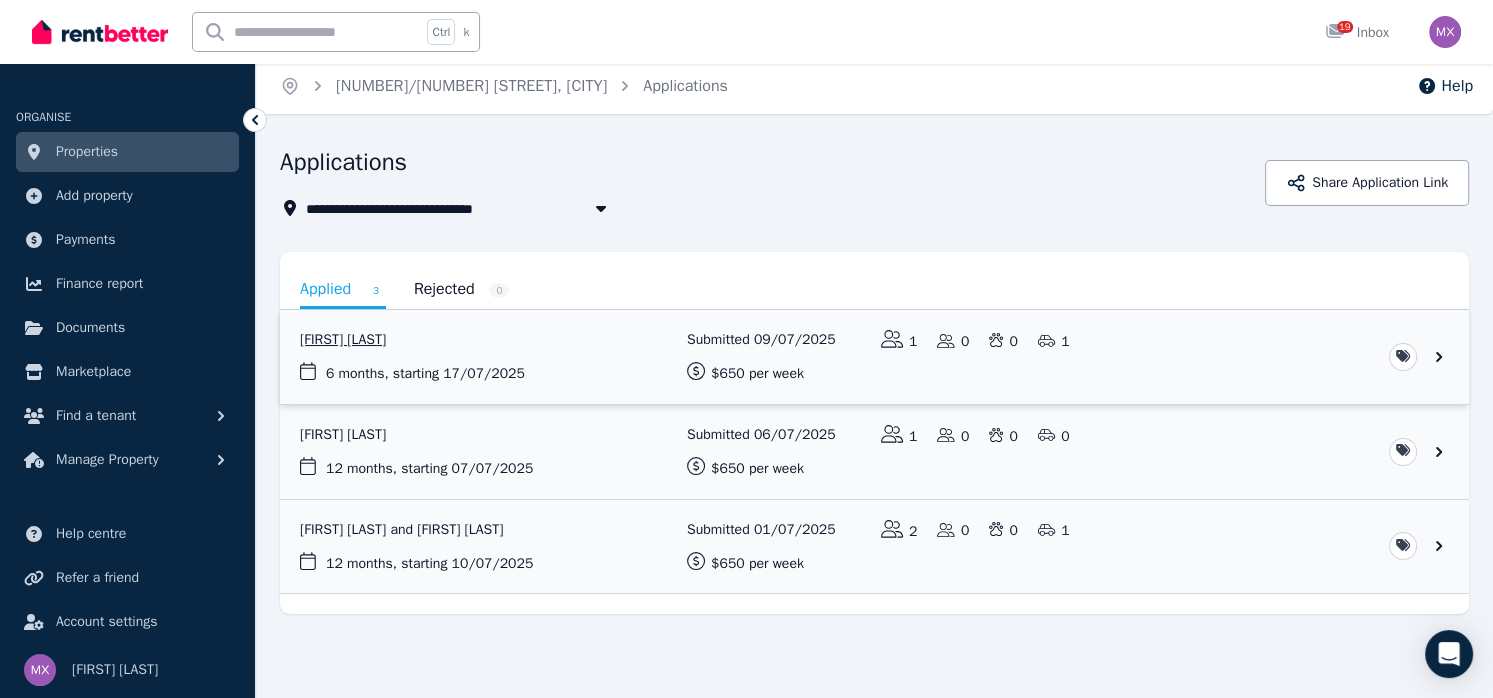 scroll, scrollTop: 245, scrollLeft: 0, axis: vertical 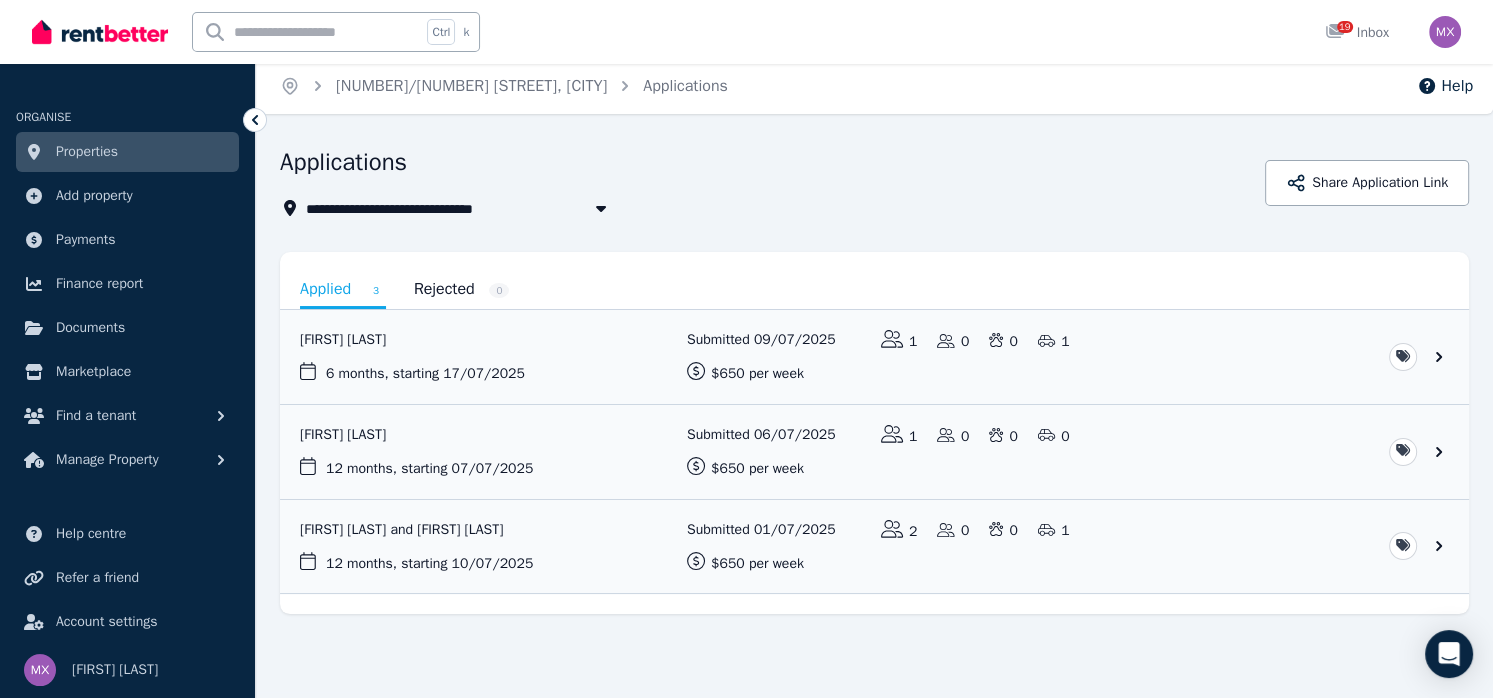click on "Properties" at bounding box center [87, 152] 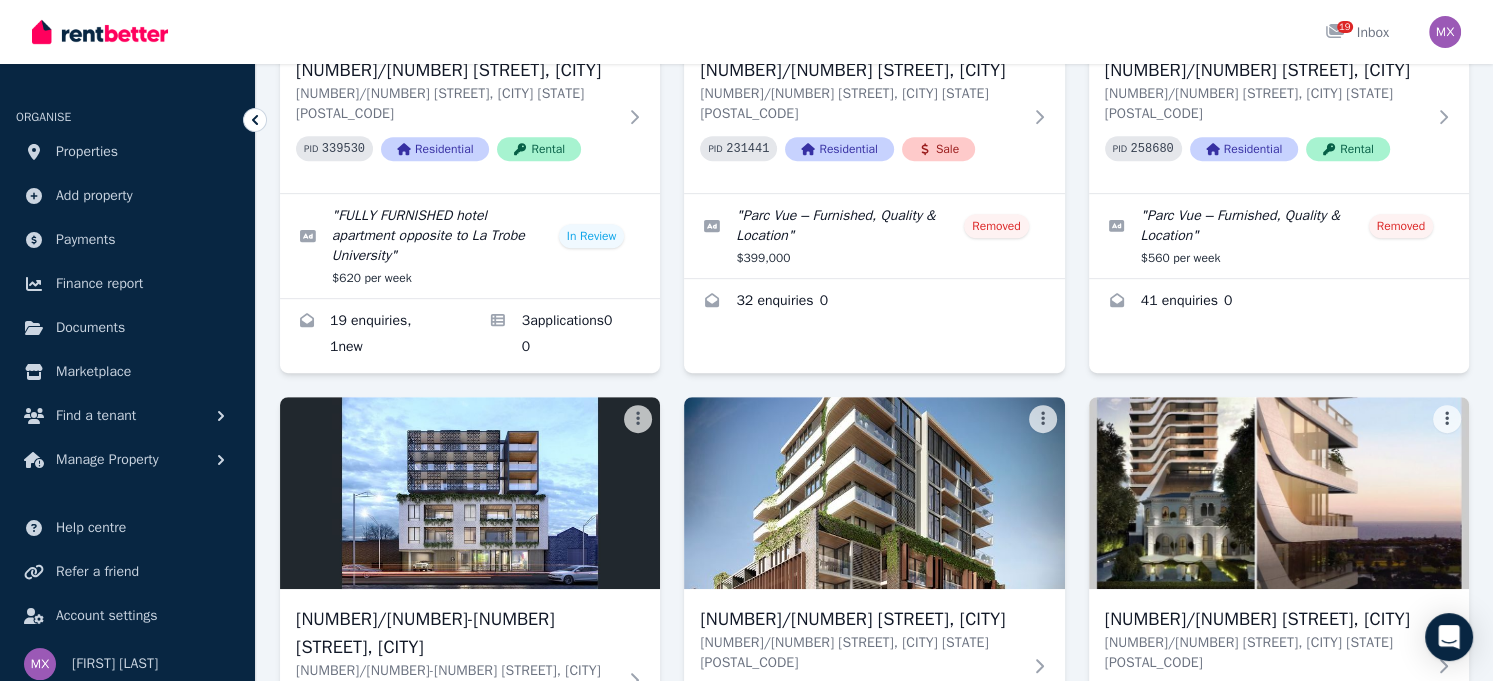 scroll, scrollTop: 900, scrollLeft: 0, axis: vertical 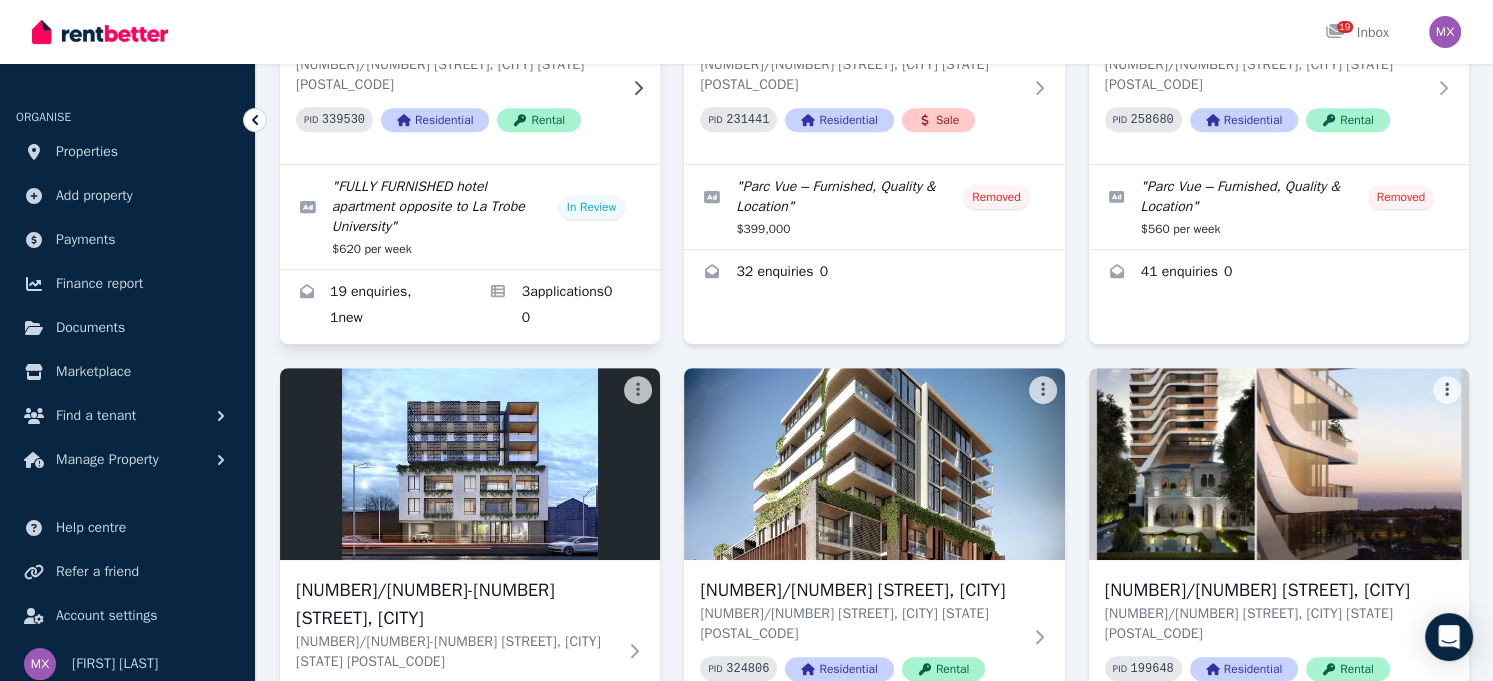 click at bounding box center [469, -85] 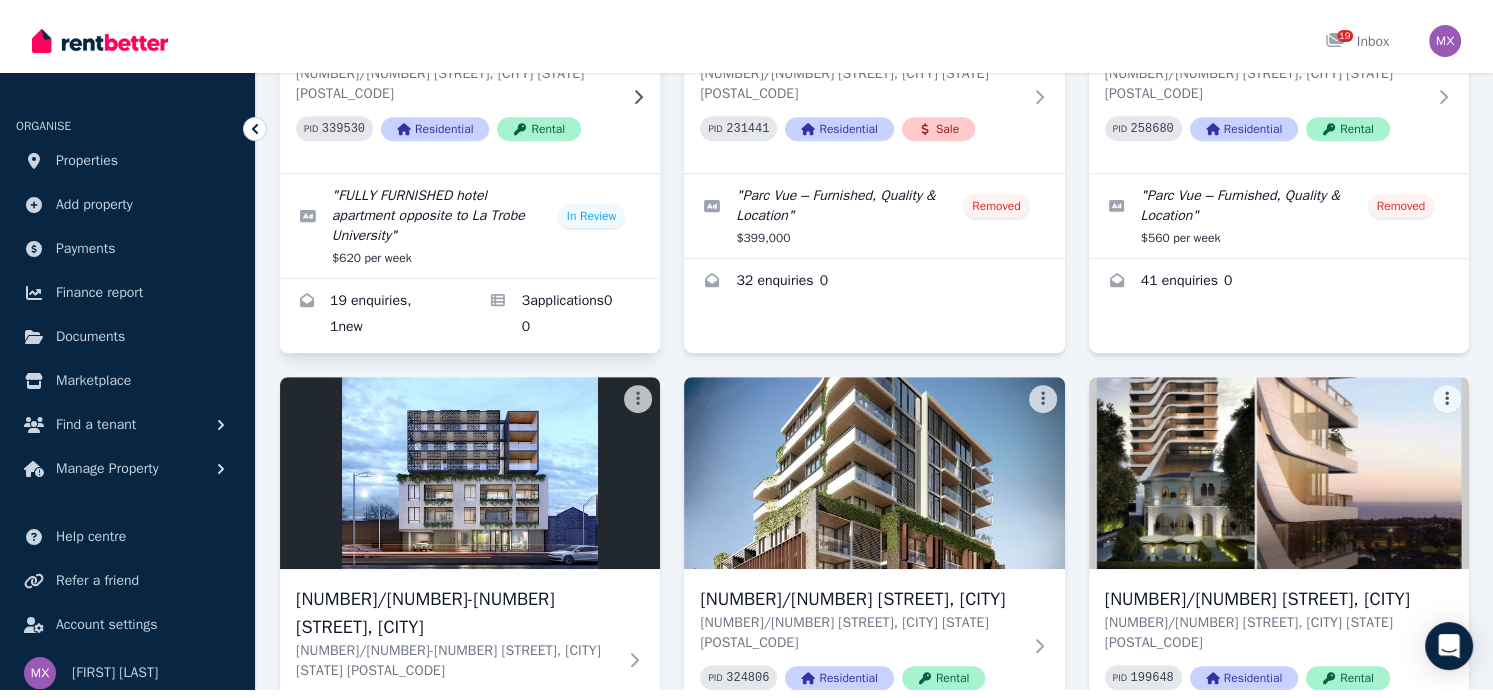 scroll, scrollTop: 0, scrollLeft: 0, axis: both 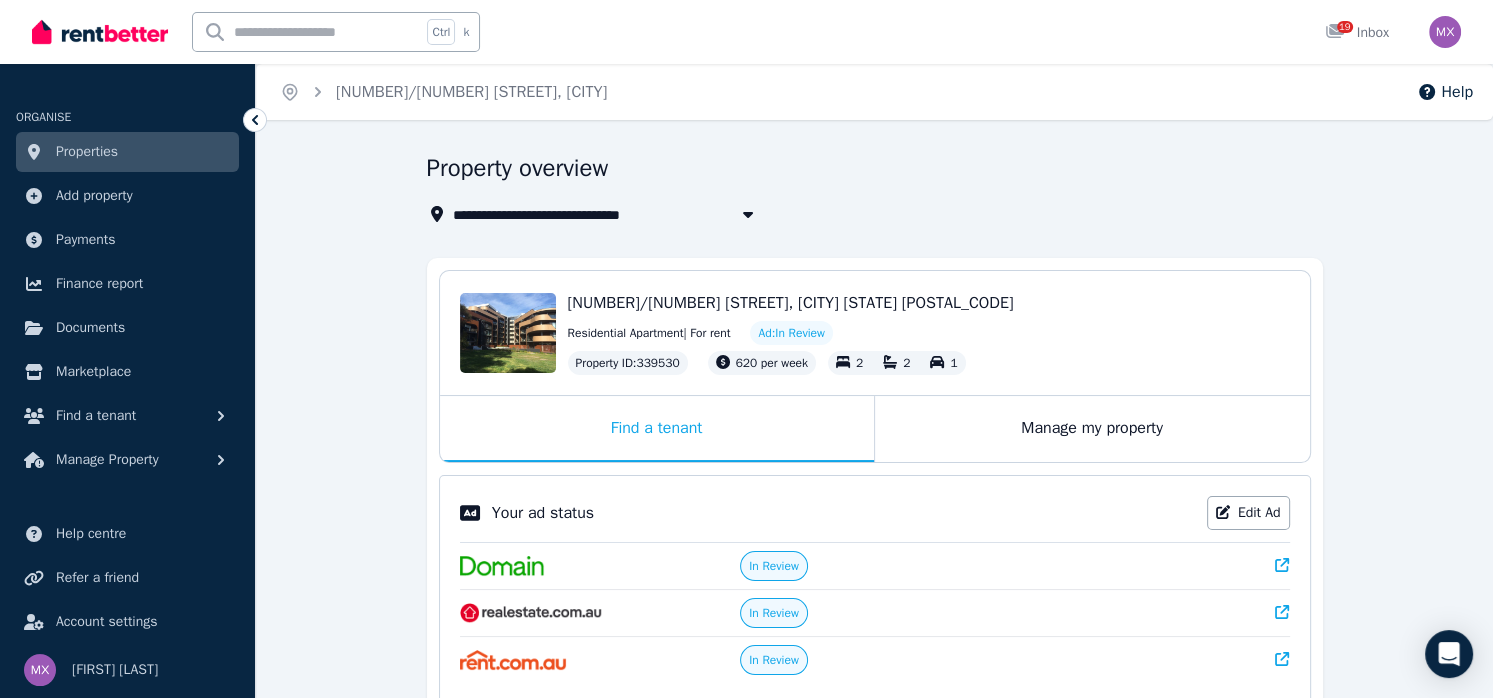 click on "Property overview" at bounding box center (518, 168) 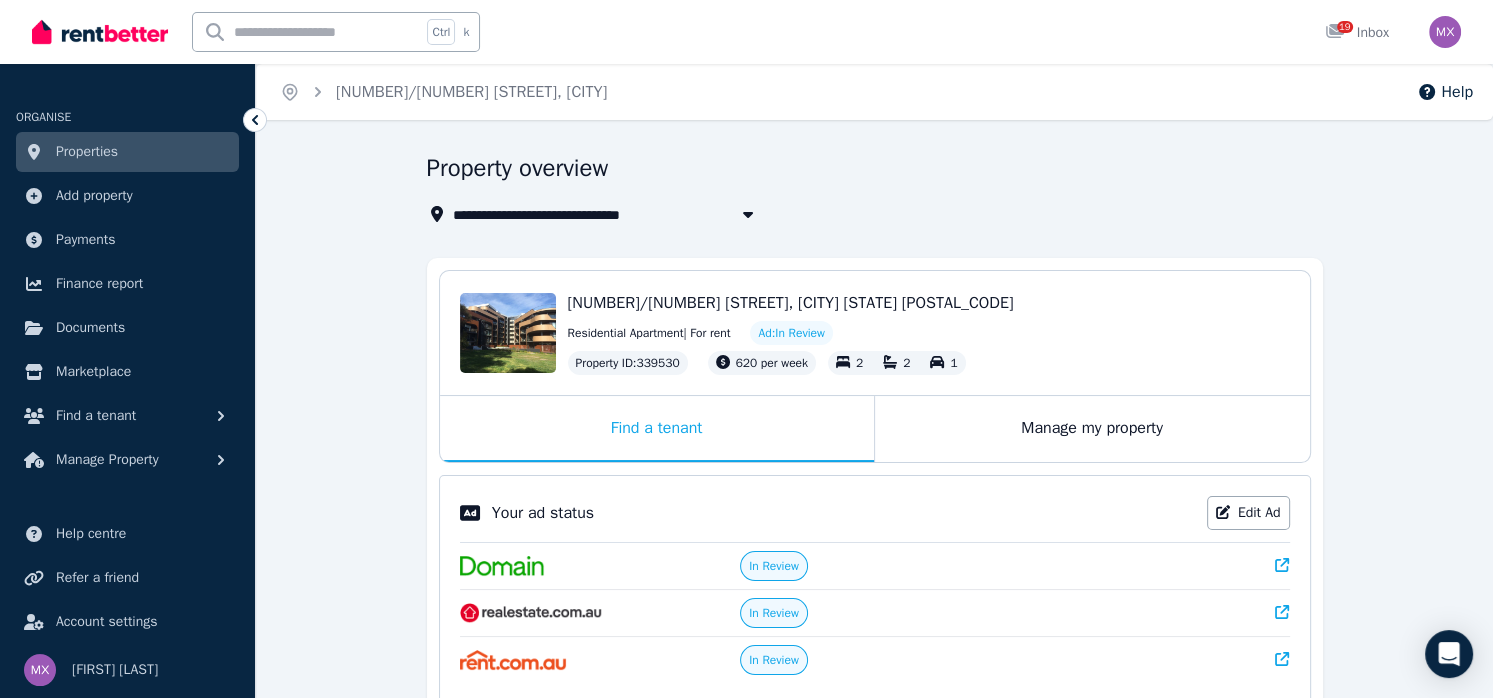click on "Property overview" at bounding box center (518, 168) 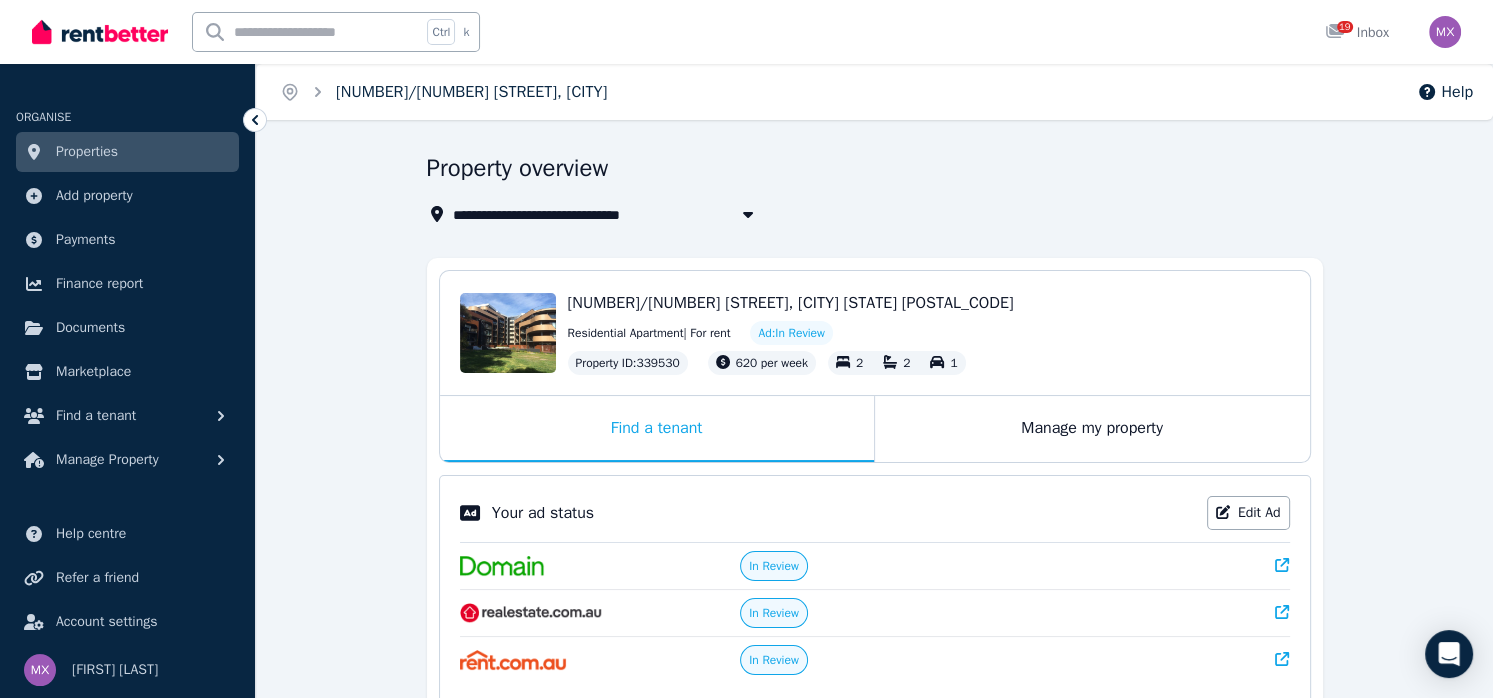 click on "[NUMBER]/[NUMBER] [STREET], [CITY]" at bounding box center (471, 92) 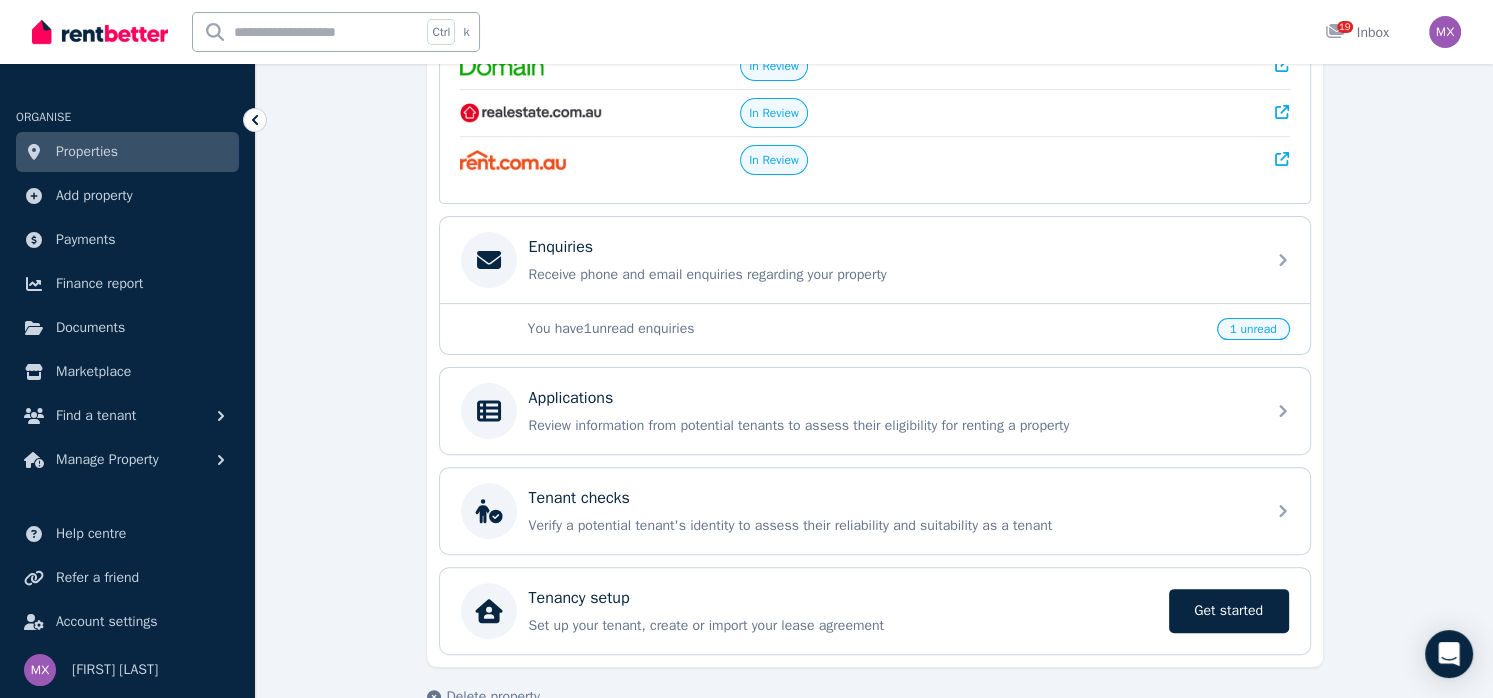 scroll, scrollTop: 0, scrollLeft: 0, axis: both 